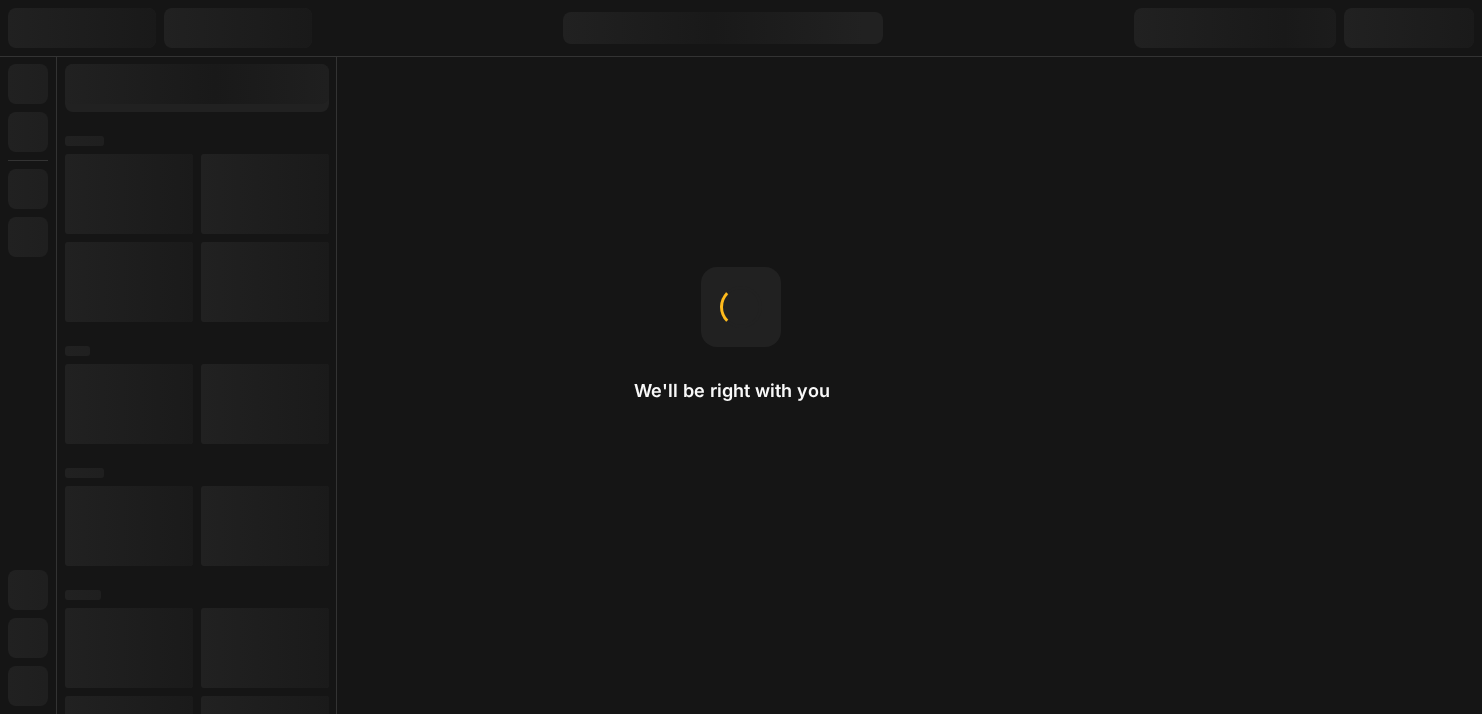 scroll, scrollTop: 0, scrollLeft: 0, axis: both 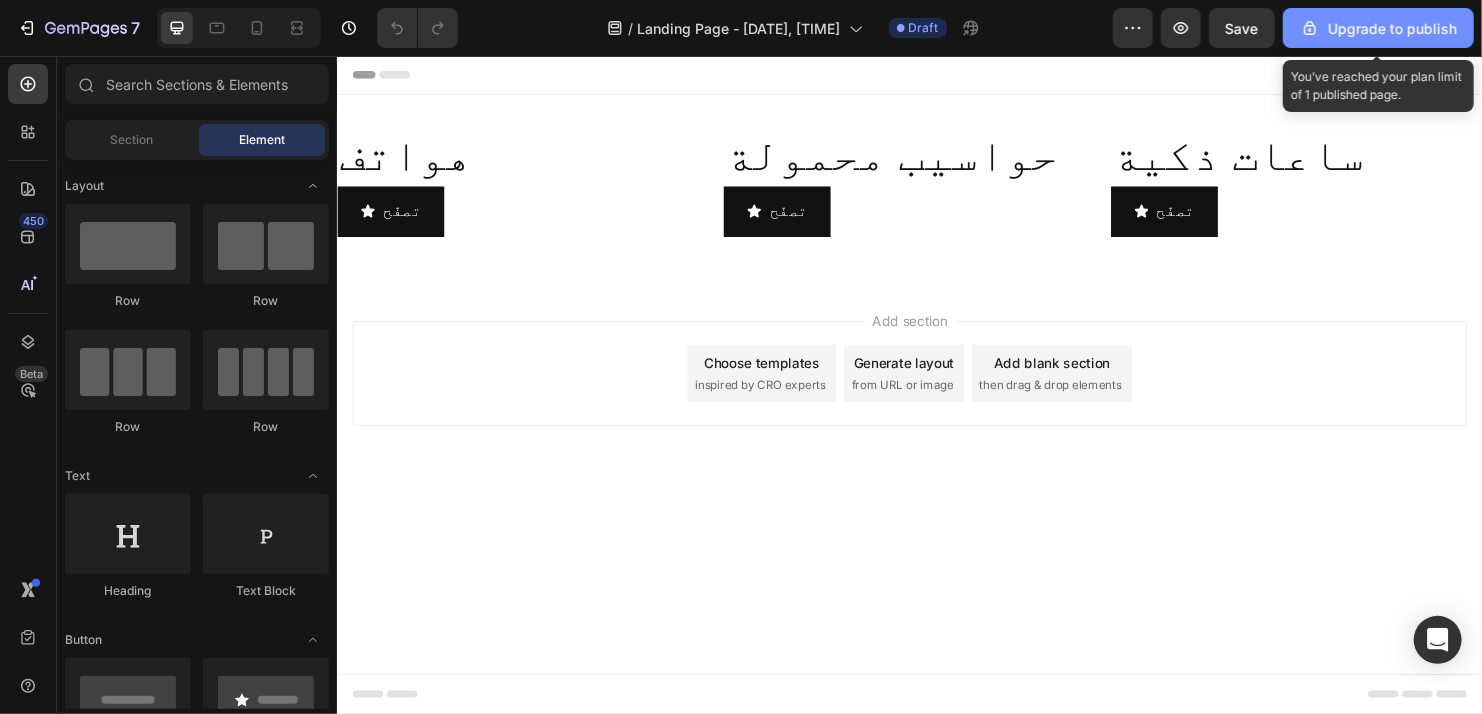 click on "Upgrade to publish" at bounding box center (1378, 28) 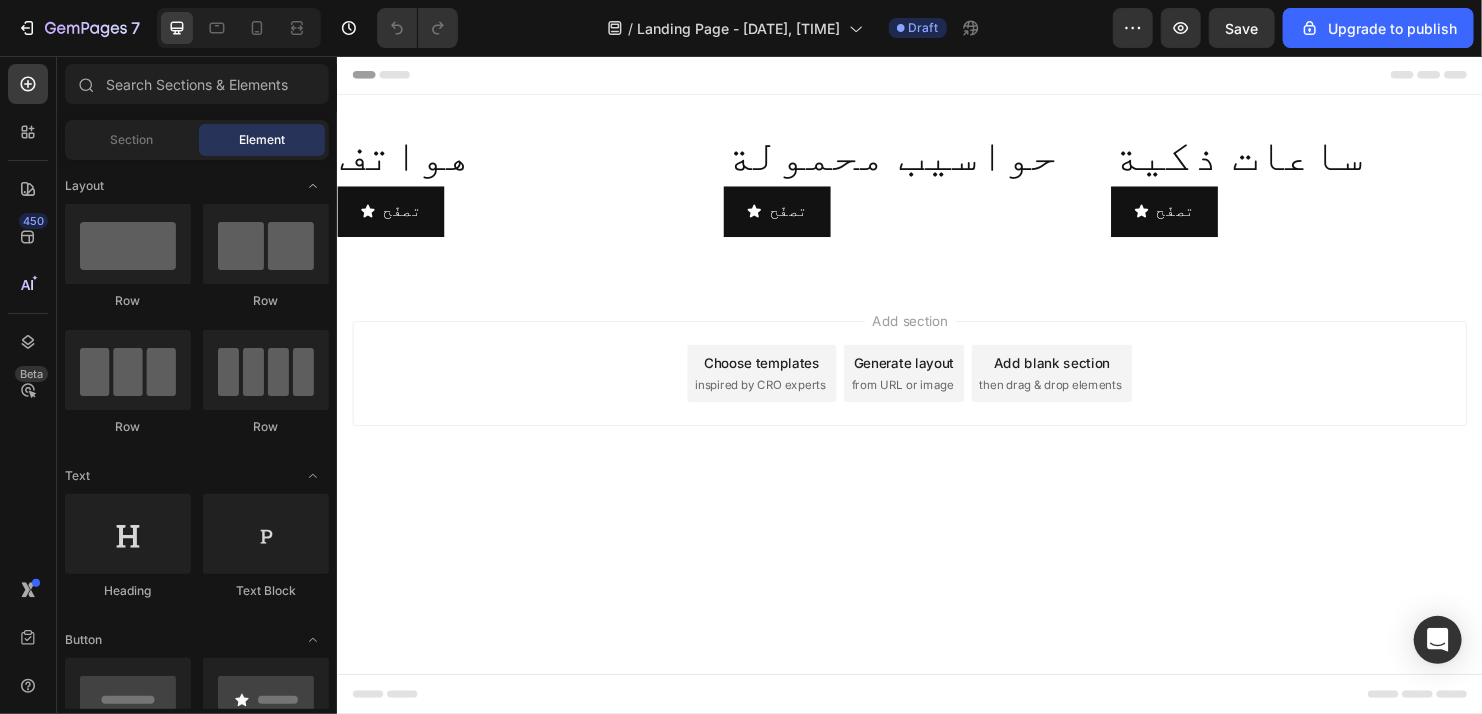 click on "Header" at bounding box center [936, 75] 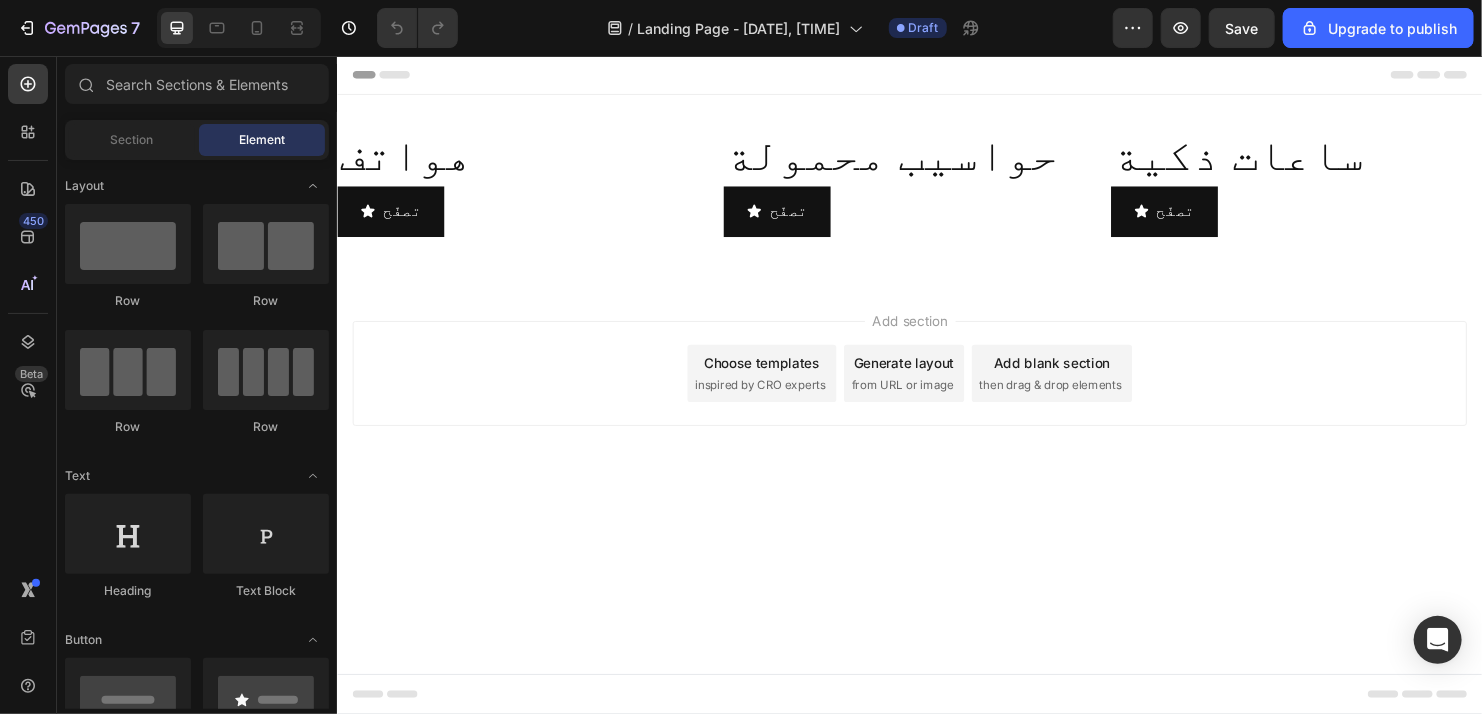 click on "هواتف Heading تصفّح Button حواسيب محمولة Heading تصفّح Button ساعات ذكية Heading تصفّح Button Row Section 1" at bounding box center [936, 194] 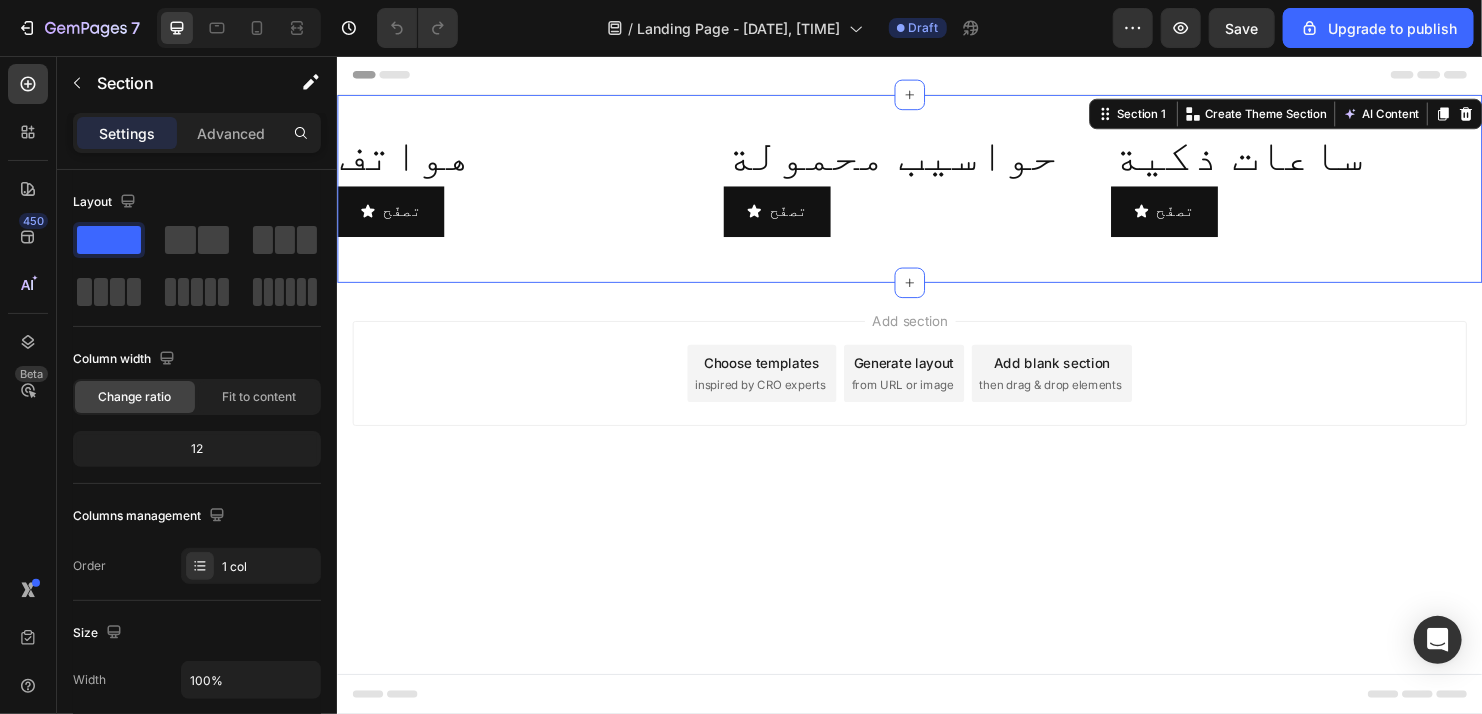 click on "Header" at bounding box center (936, 75) 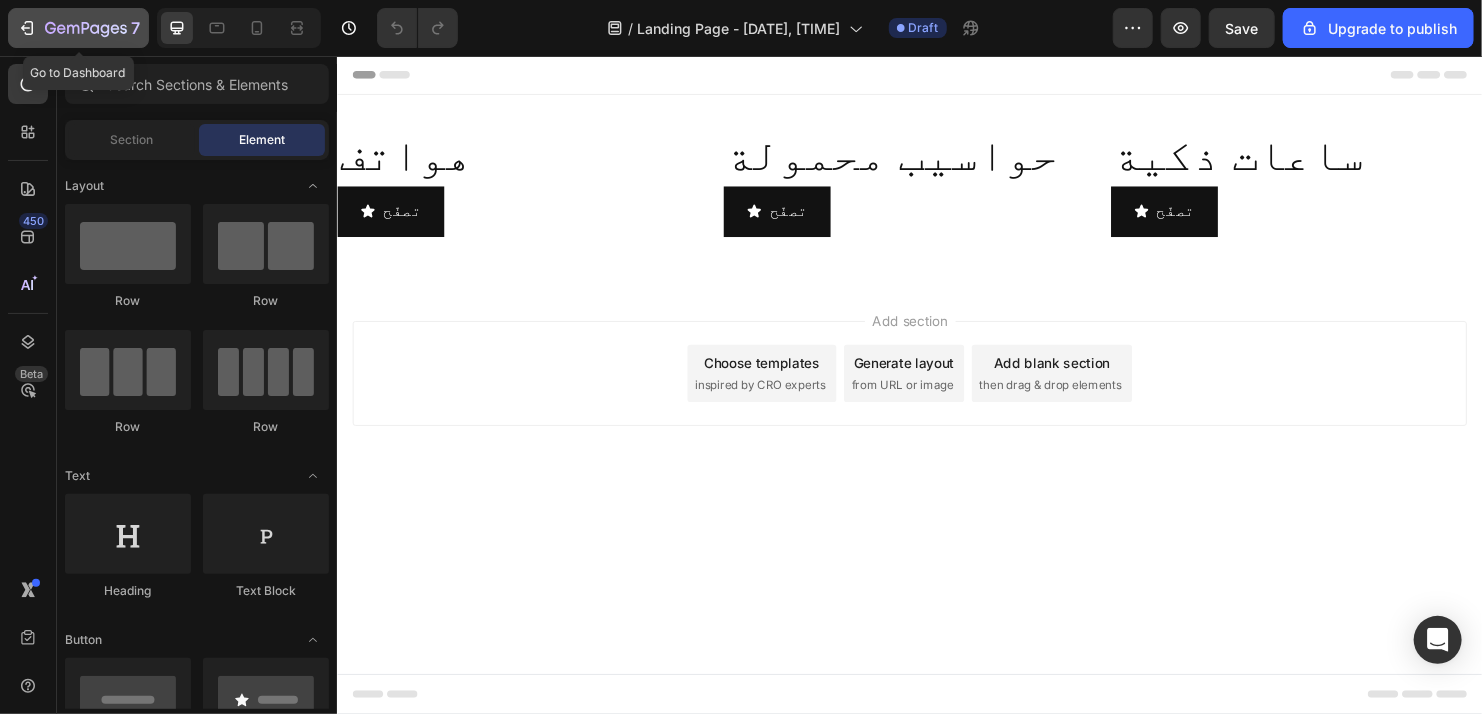 click on "7" at bounding box center [78, 28] 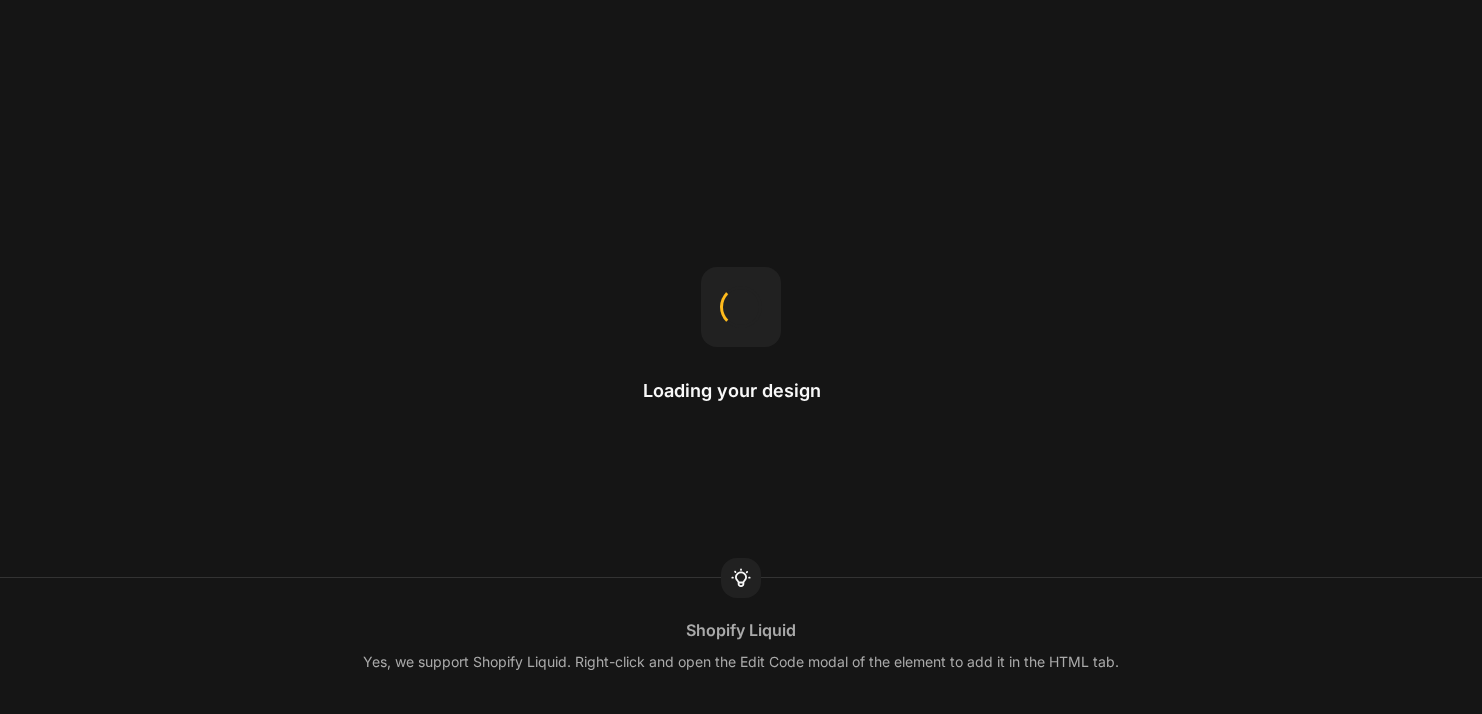 scroll, scrollTop: 0, scrollLeft: 0, axis: both 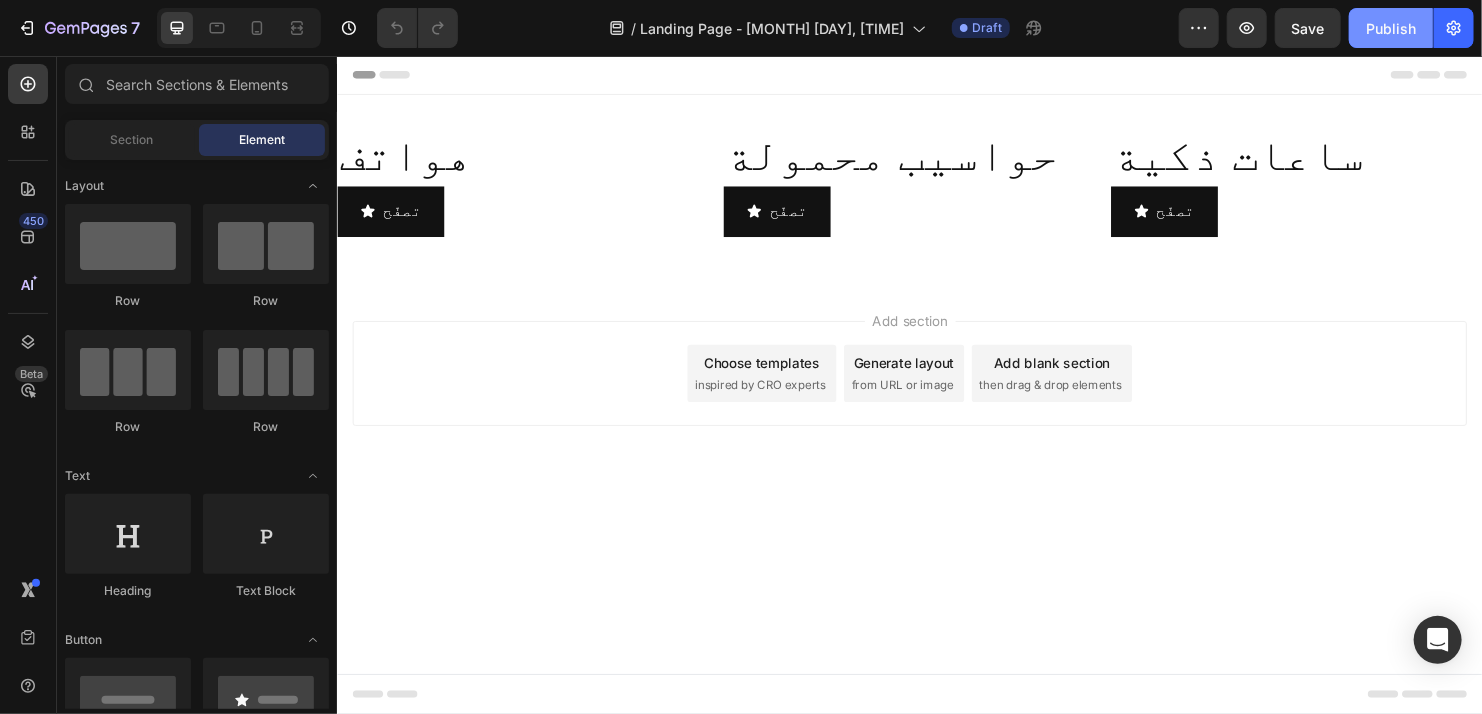 click on "Publish" at bounding box center [1391, 28] 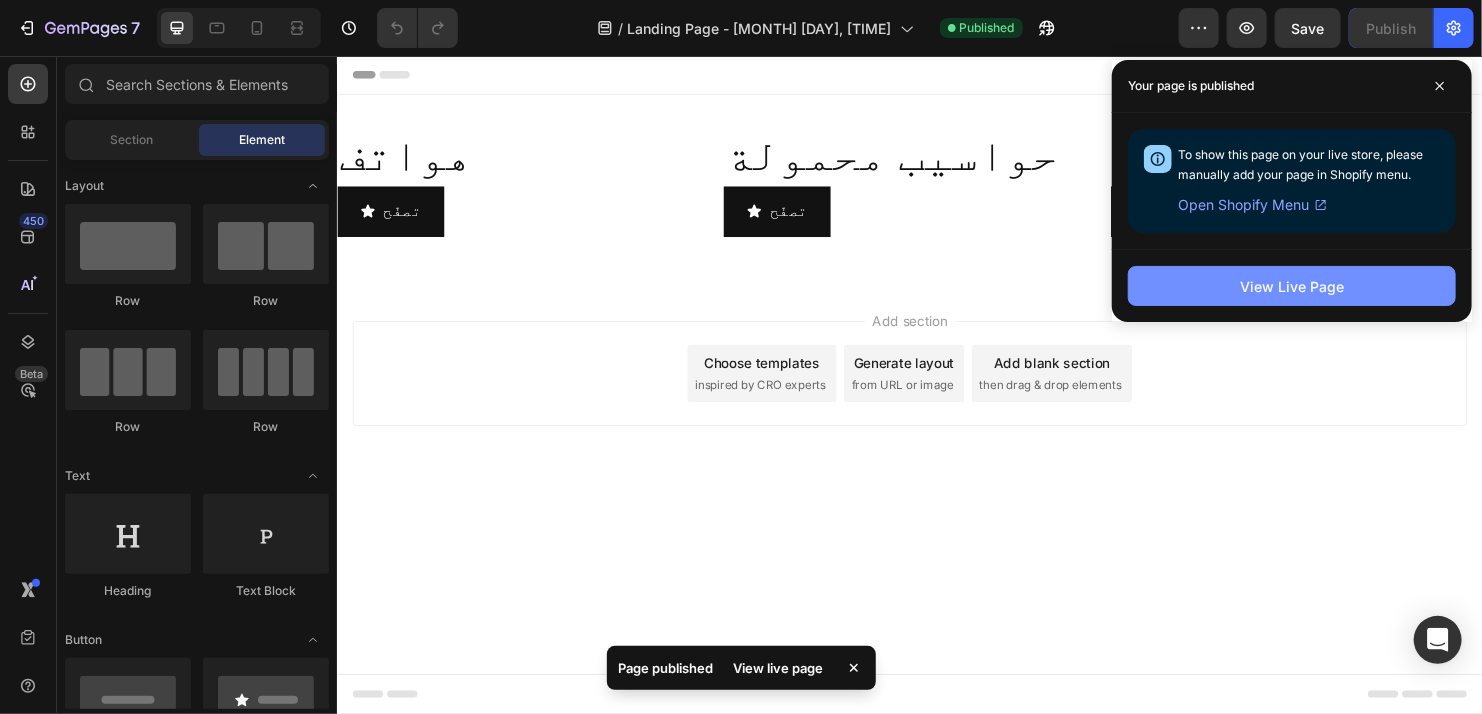 click on "View Live Page" at bounding box center [1292, 286] 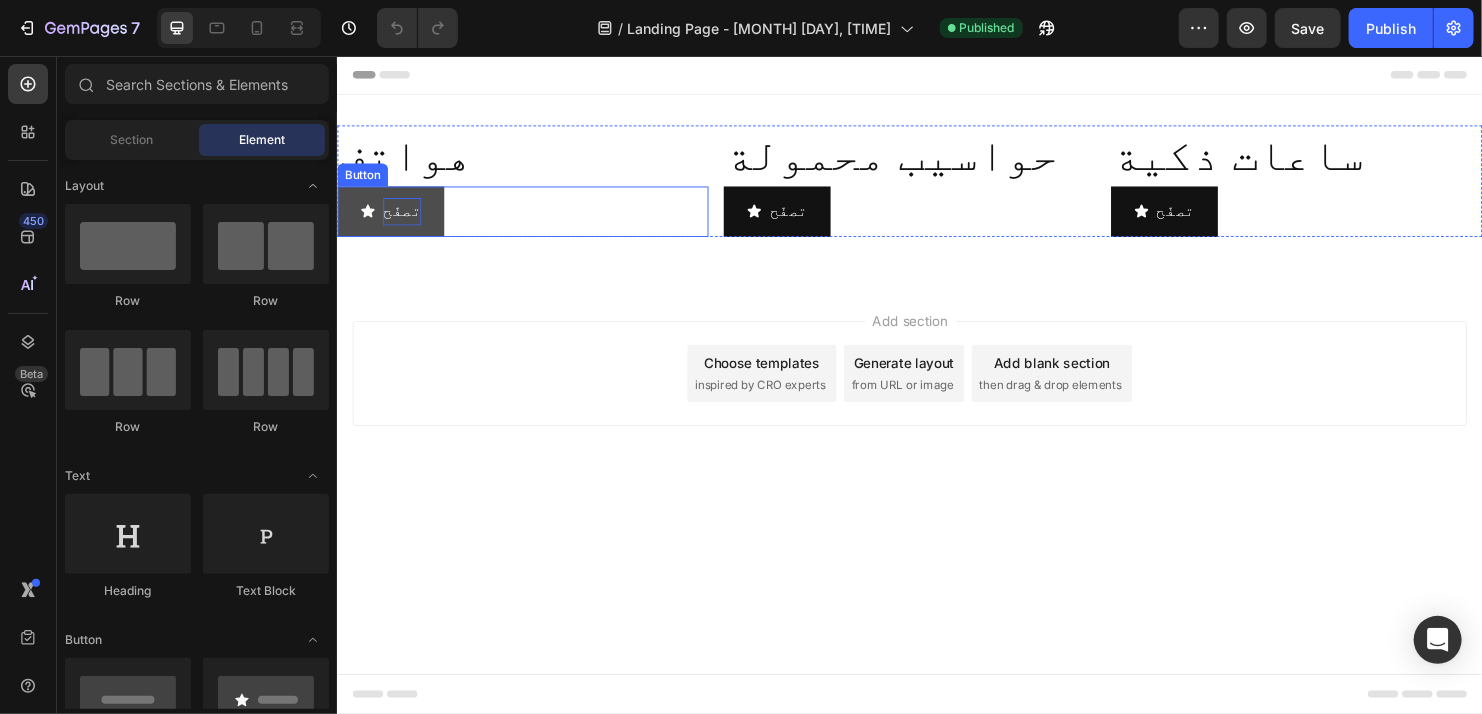click on "تصفّح" at bounding box center [404, 218] 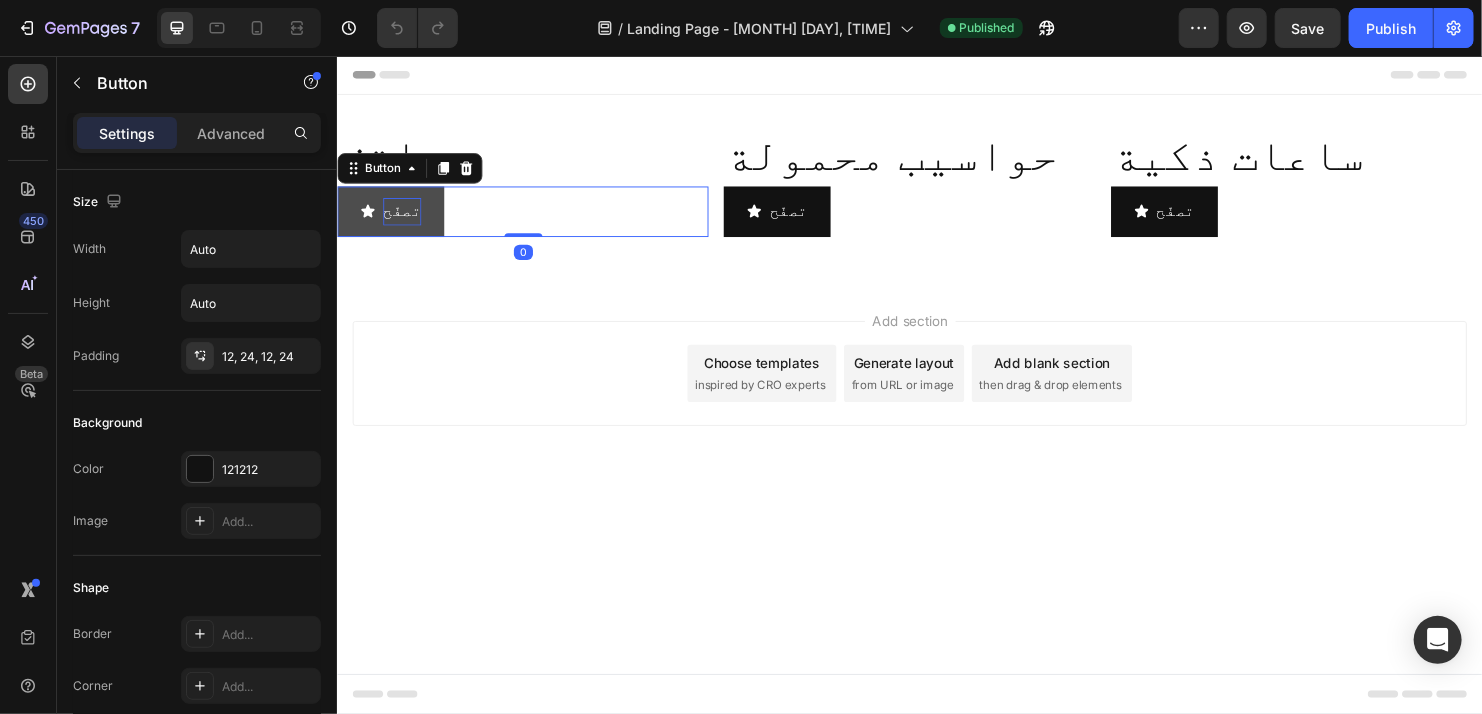 click on "تصفّح" at bounding box center [404, 218] 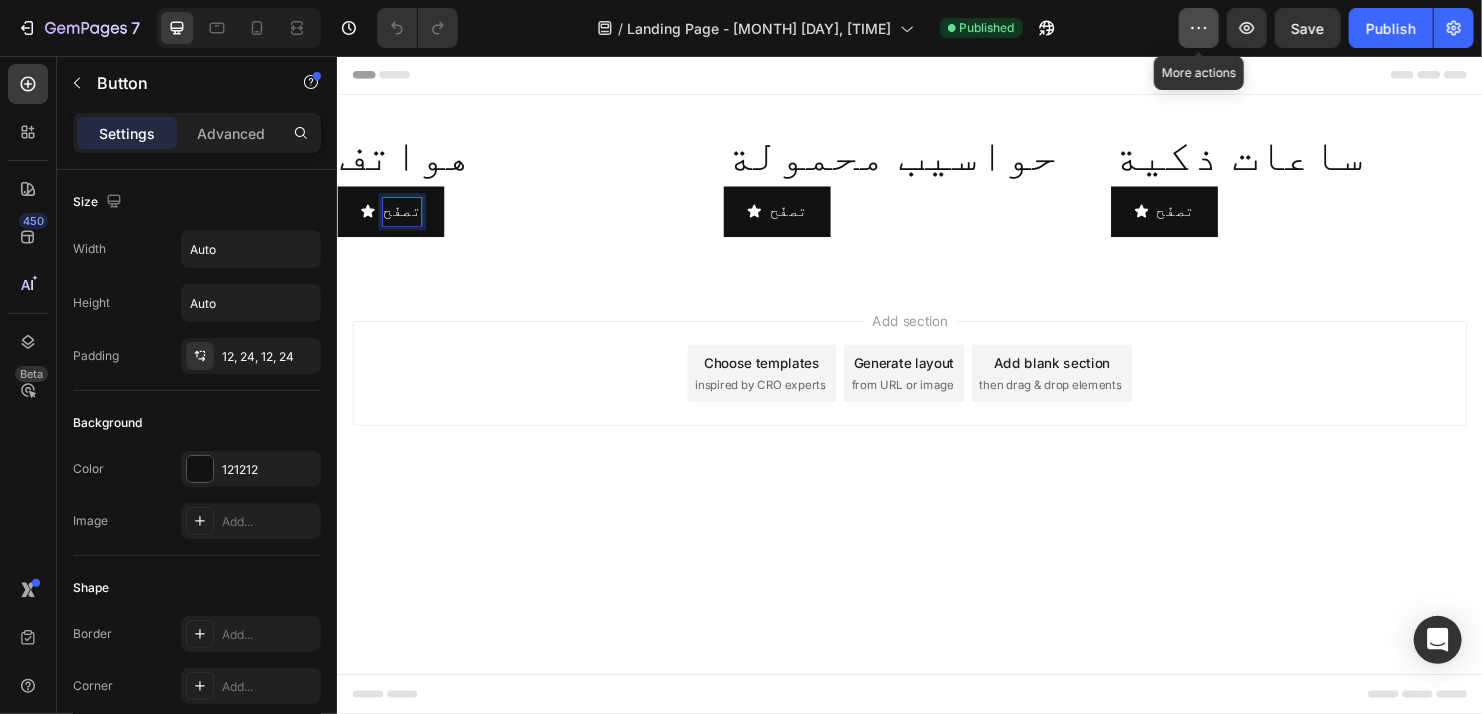 click 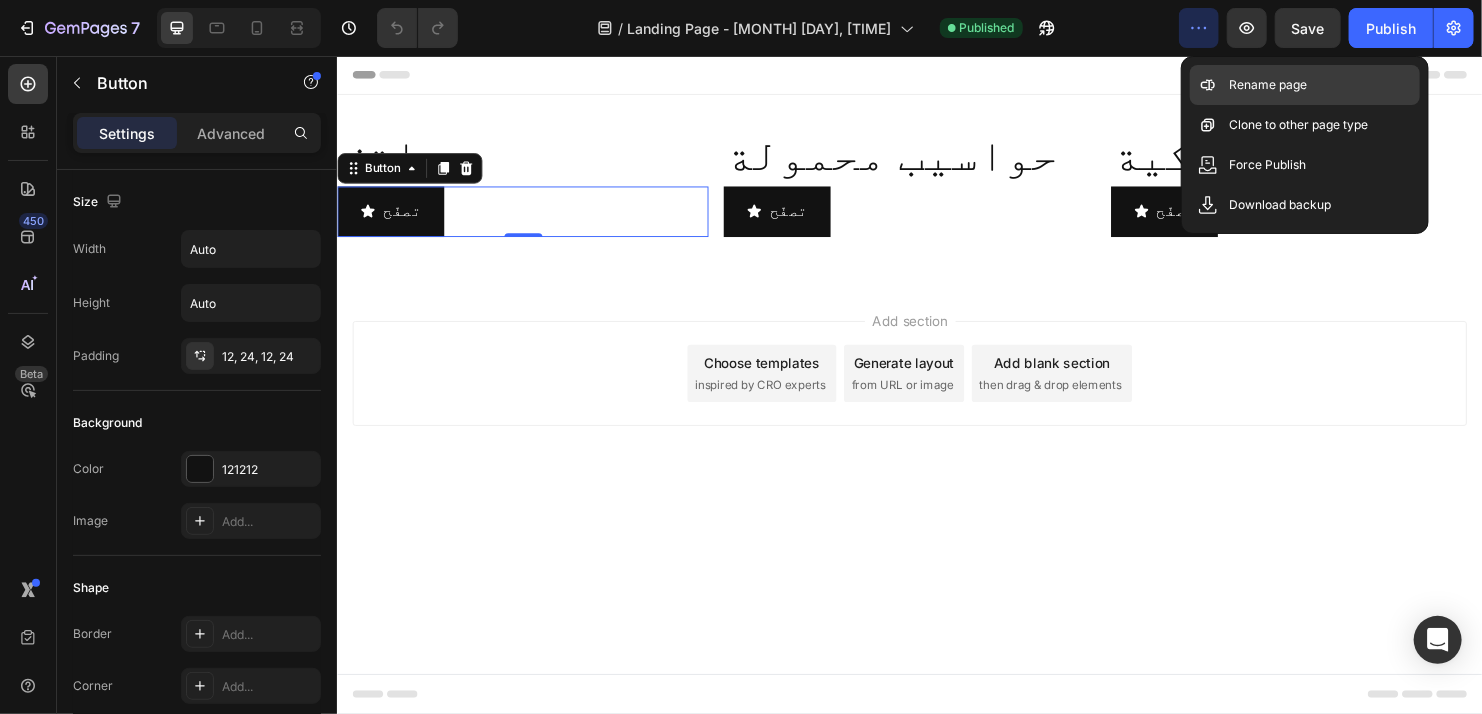 click on "Rename page" at bounding box center [1269, 85] 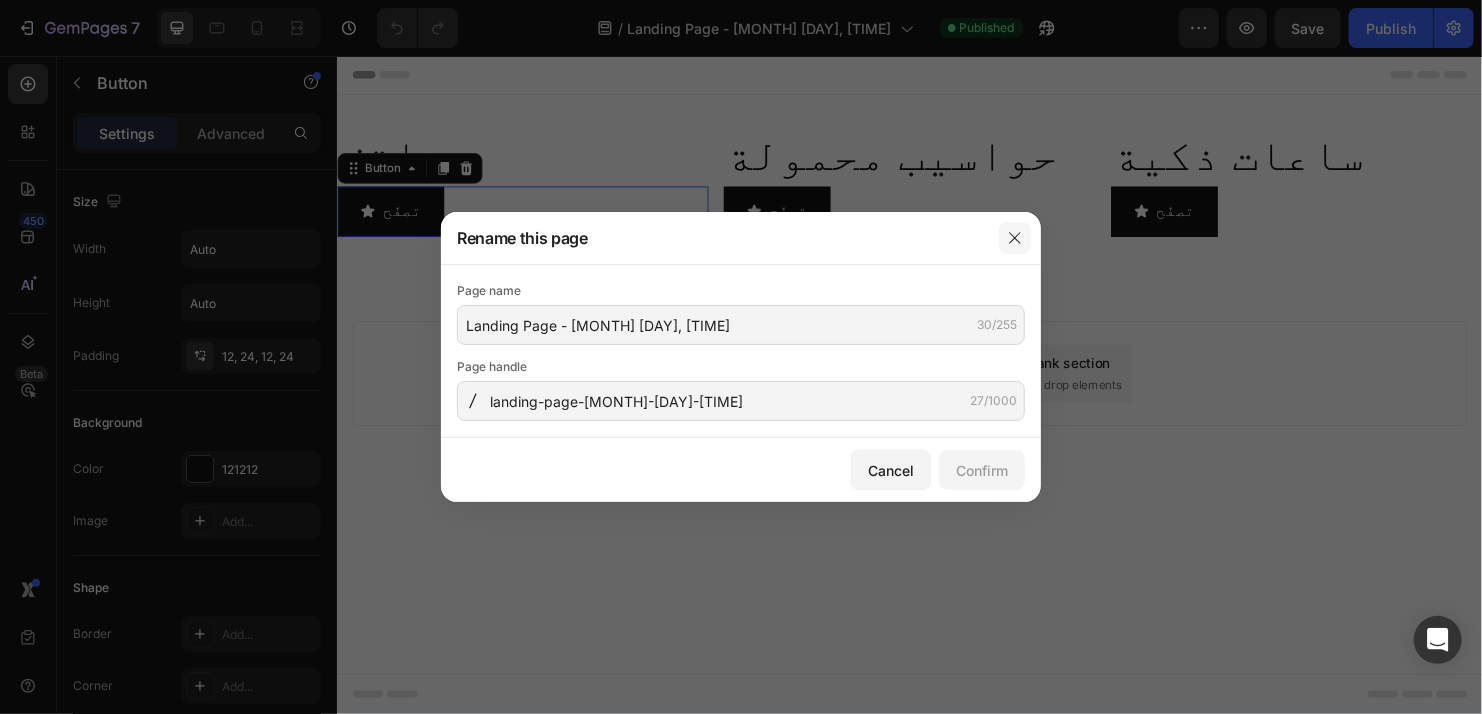 click 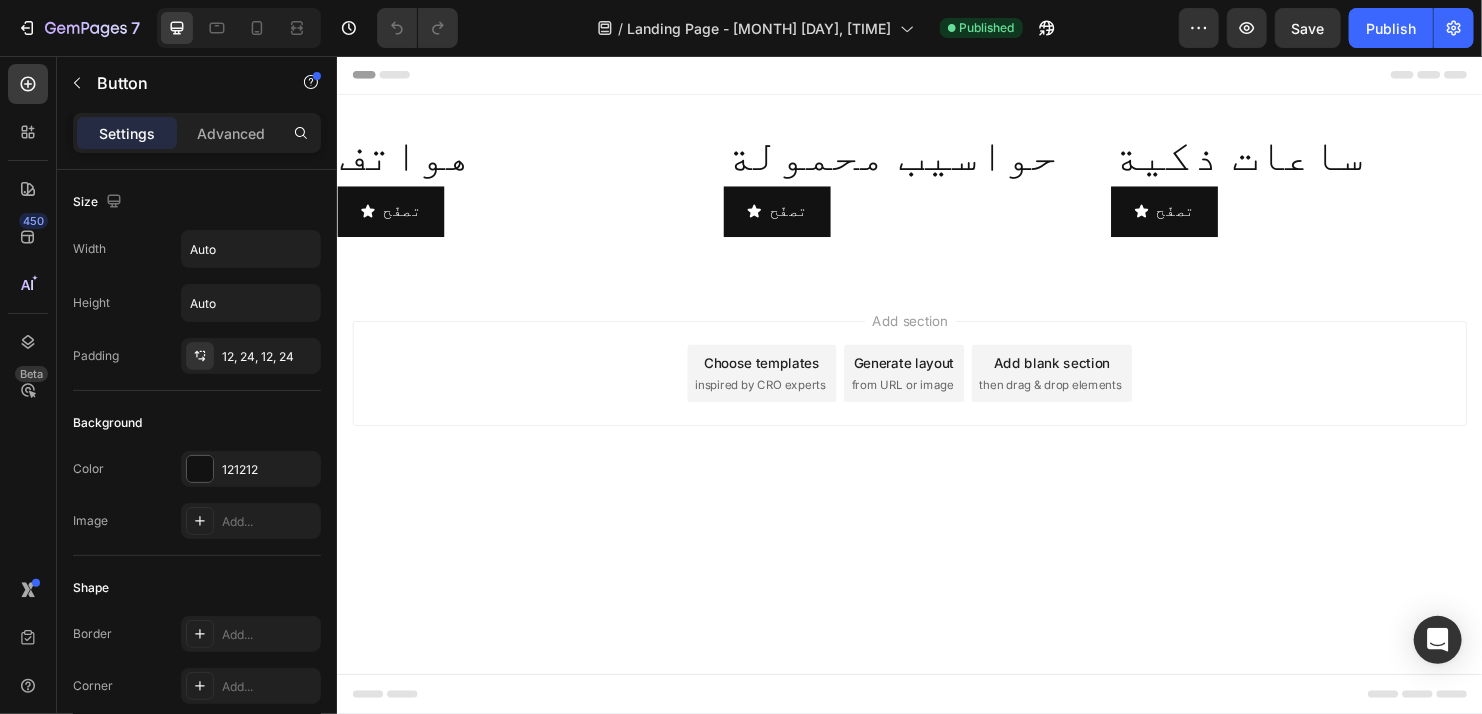 click on "Header" at bounding box center [393, 75] 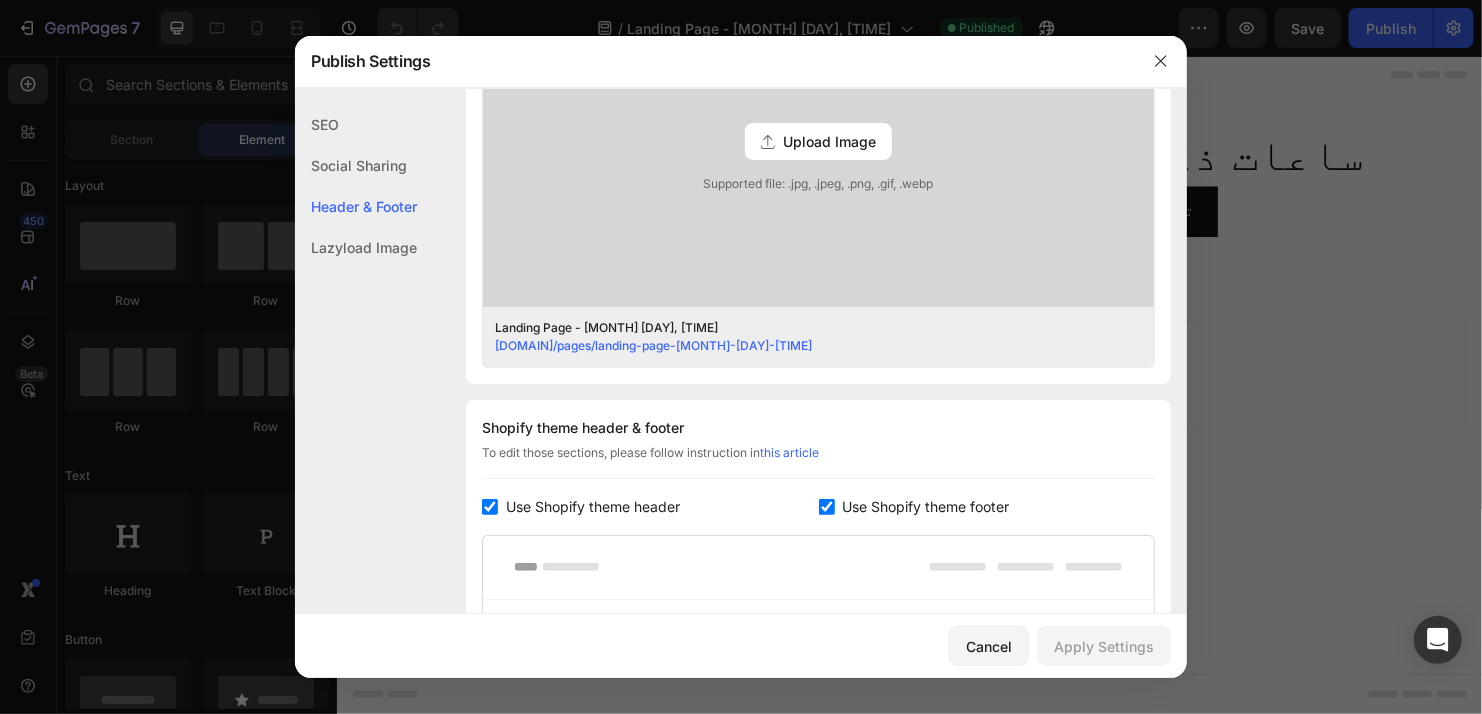 scroll, scrollTop: 936, scrollLeft: 0, axis: vertical 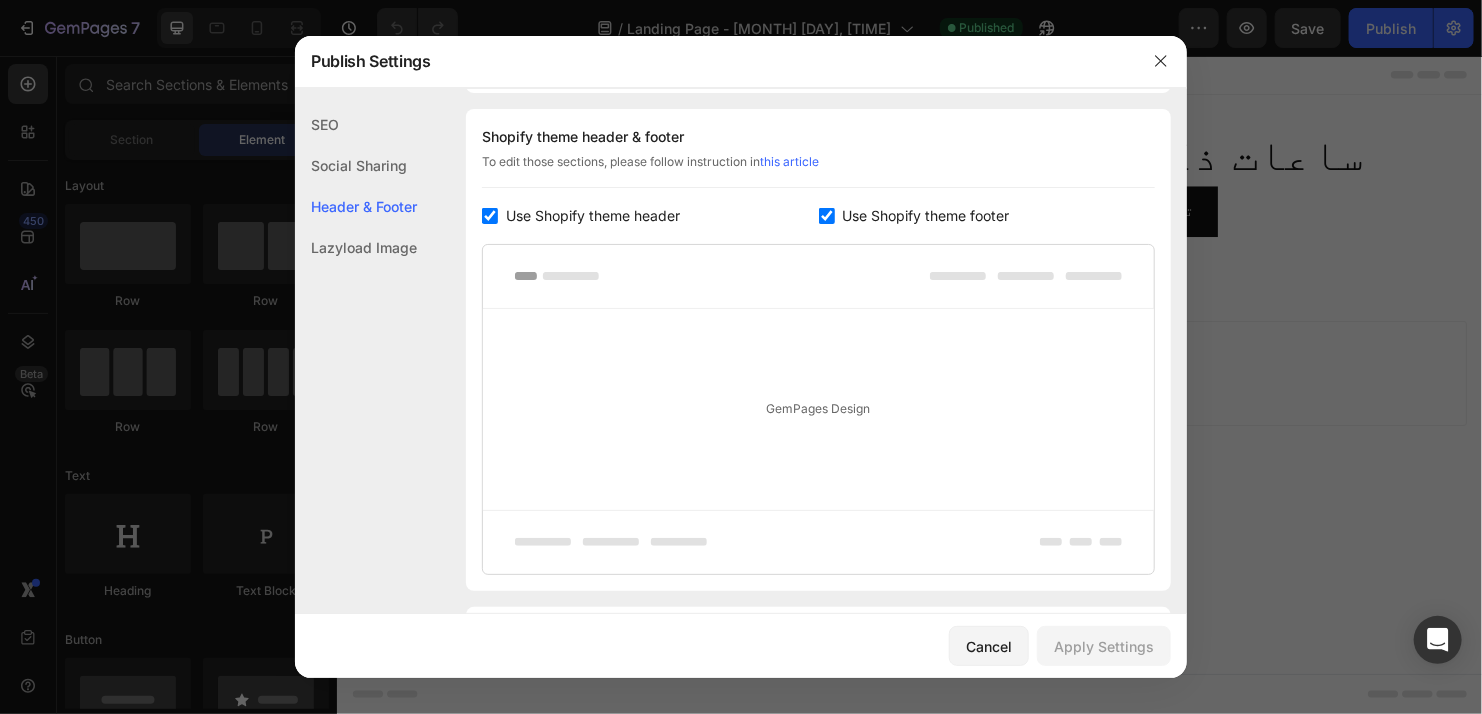 click on "Social Sharing" 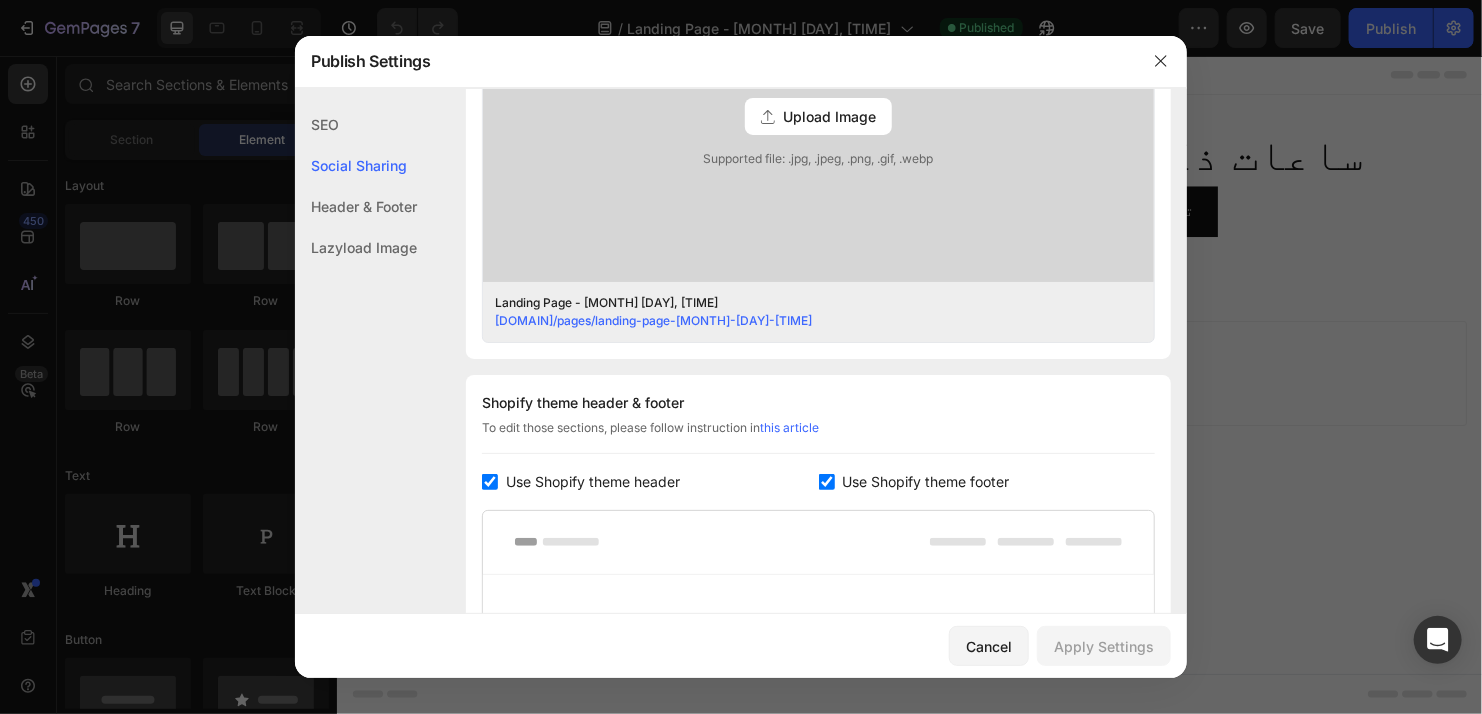 scroll, scrollTop: 456, scrollLeft: 0, axis: vertical 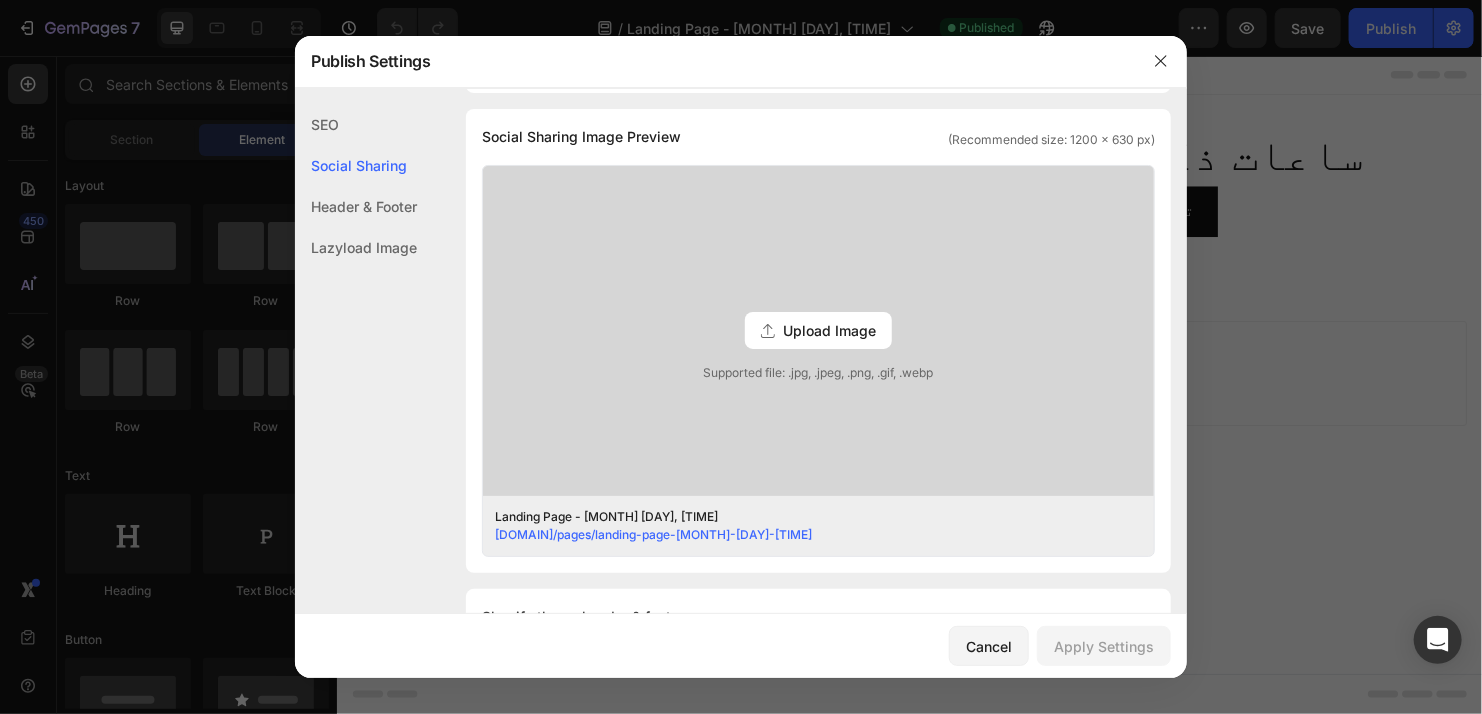 click on "SEO" 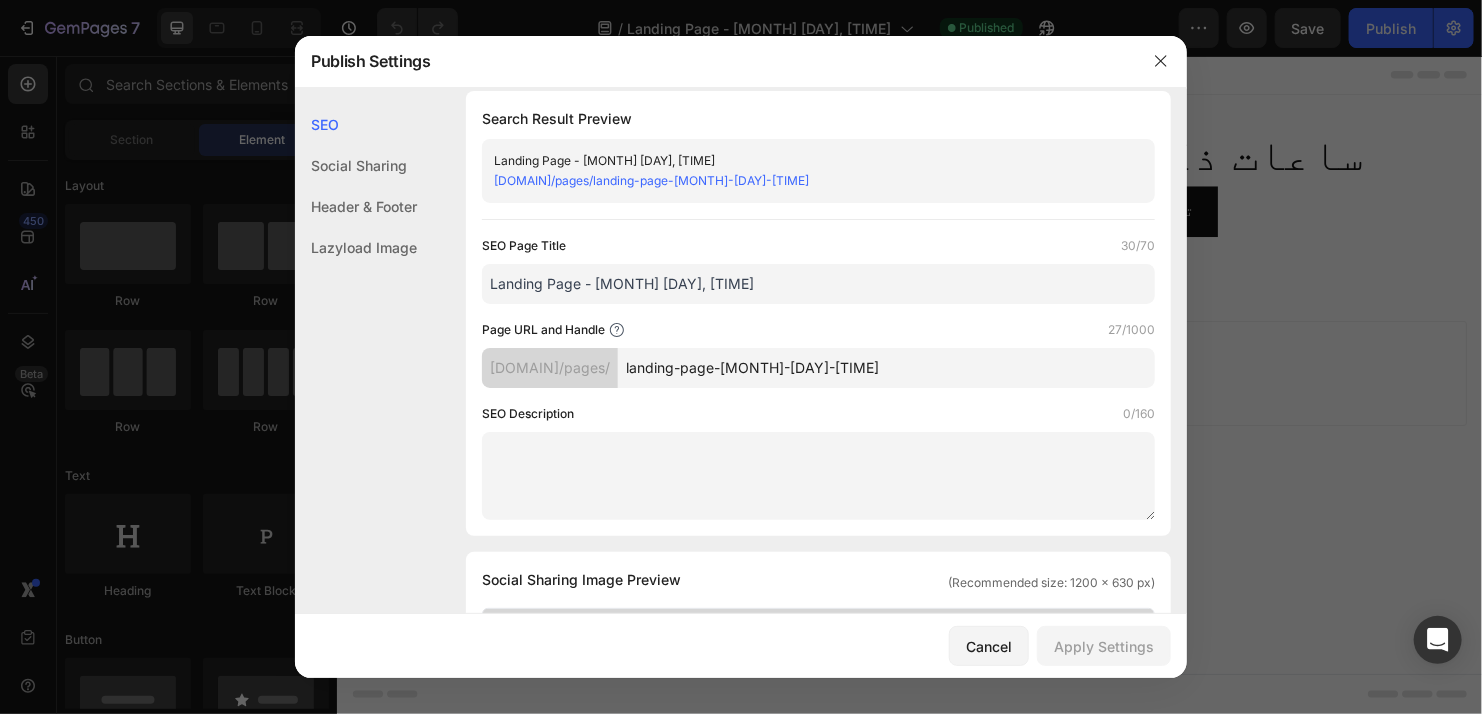 scroll, scrollTop: 0, scrollLeft: 0, axis: both 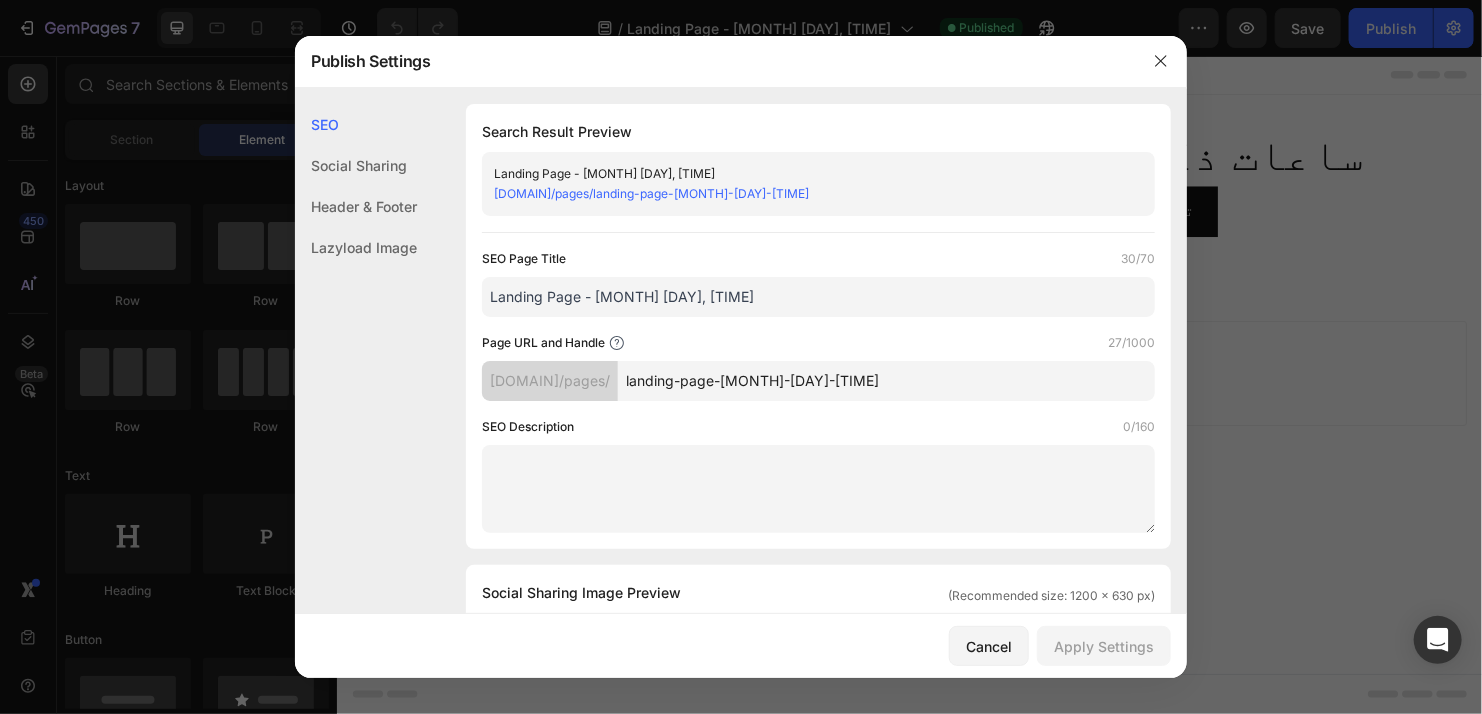 click on "Lazyload Image" 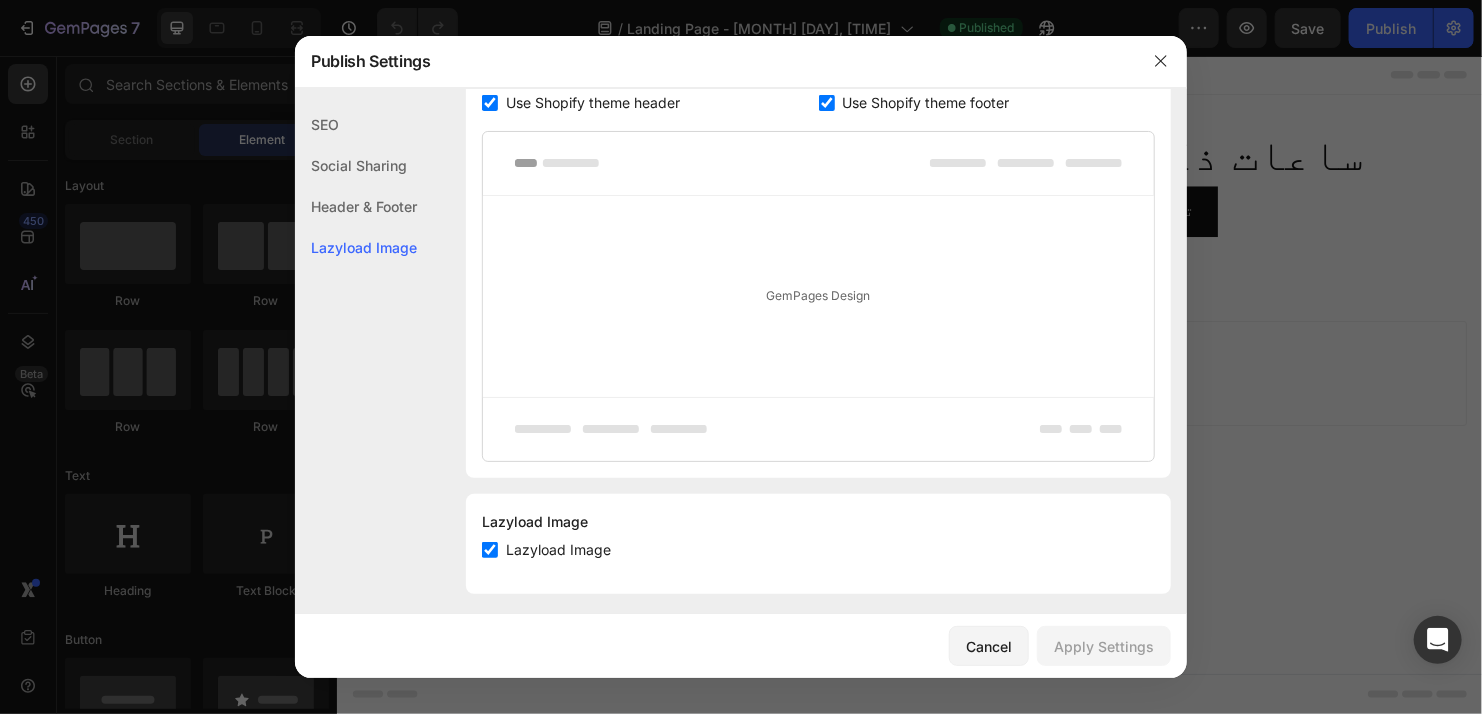 scroll, scrollTop: 1058, scrollLeft: 0, axis: vertical 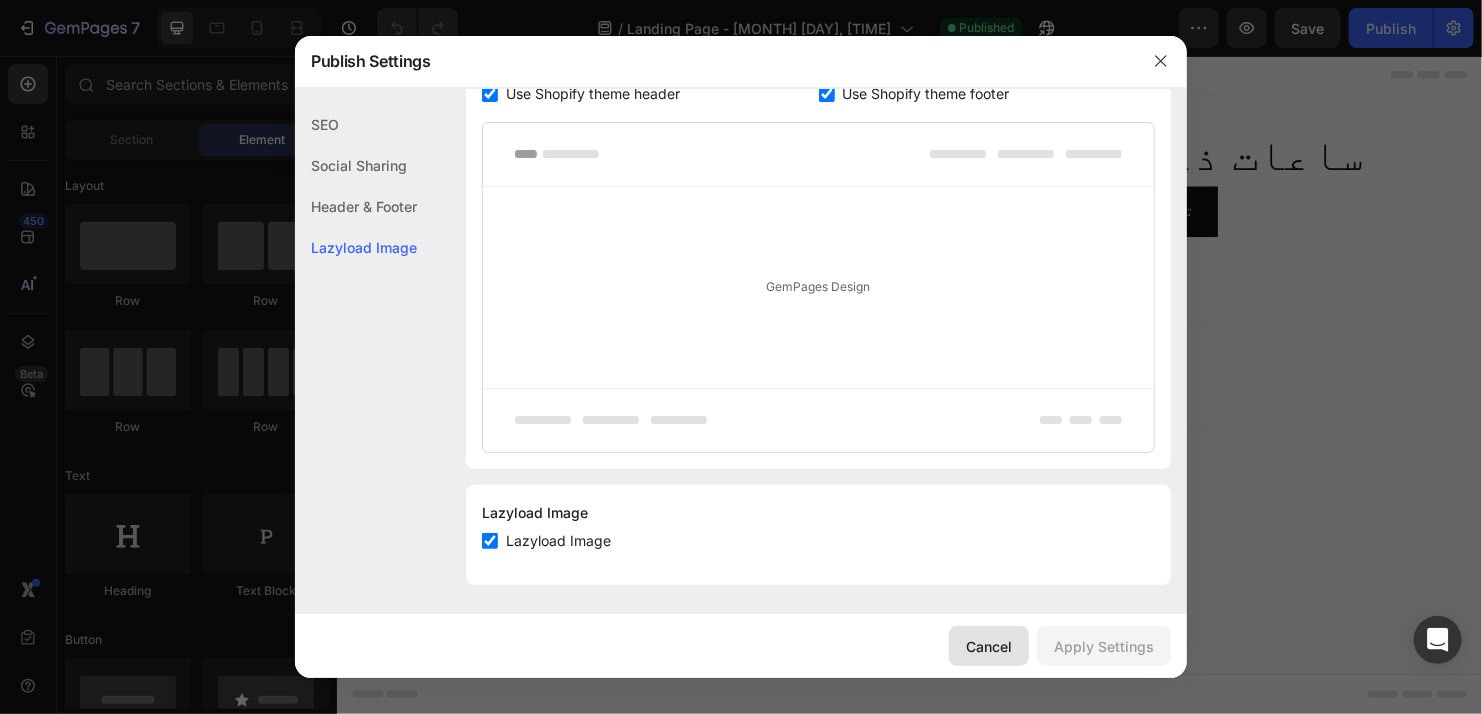 click on "Cancel" 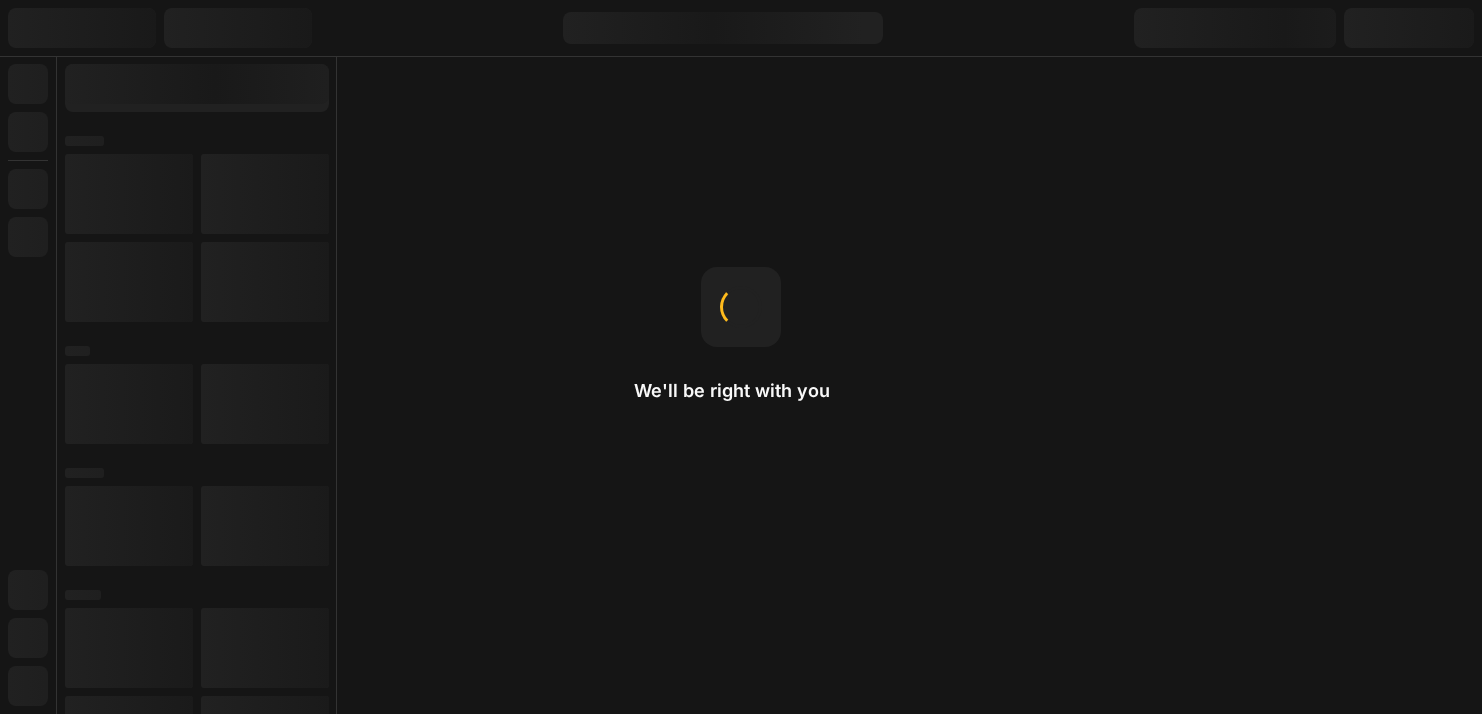 scroll, scrollTop: 0, scrollLeft: 0, axis: both 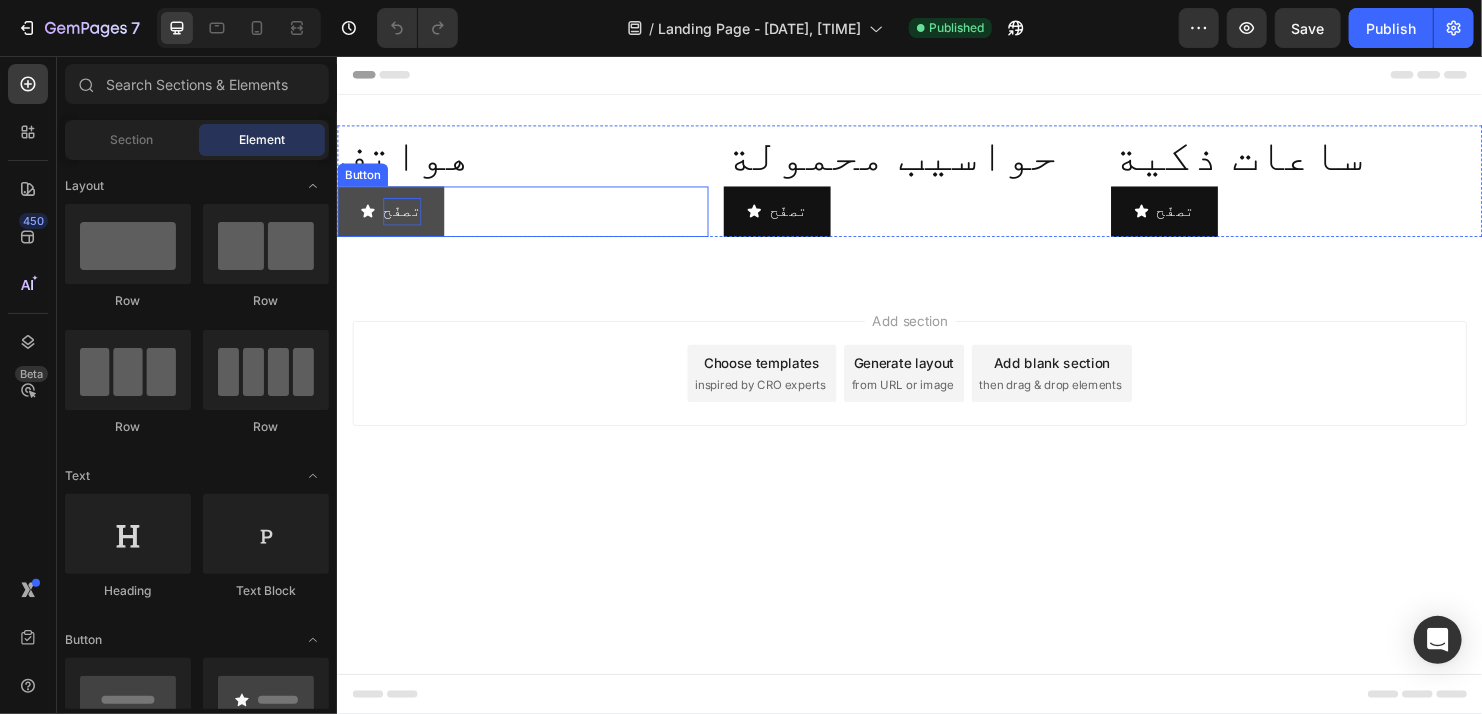 click on "تصفّح" at bounding box center [404, 218] 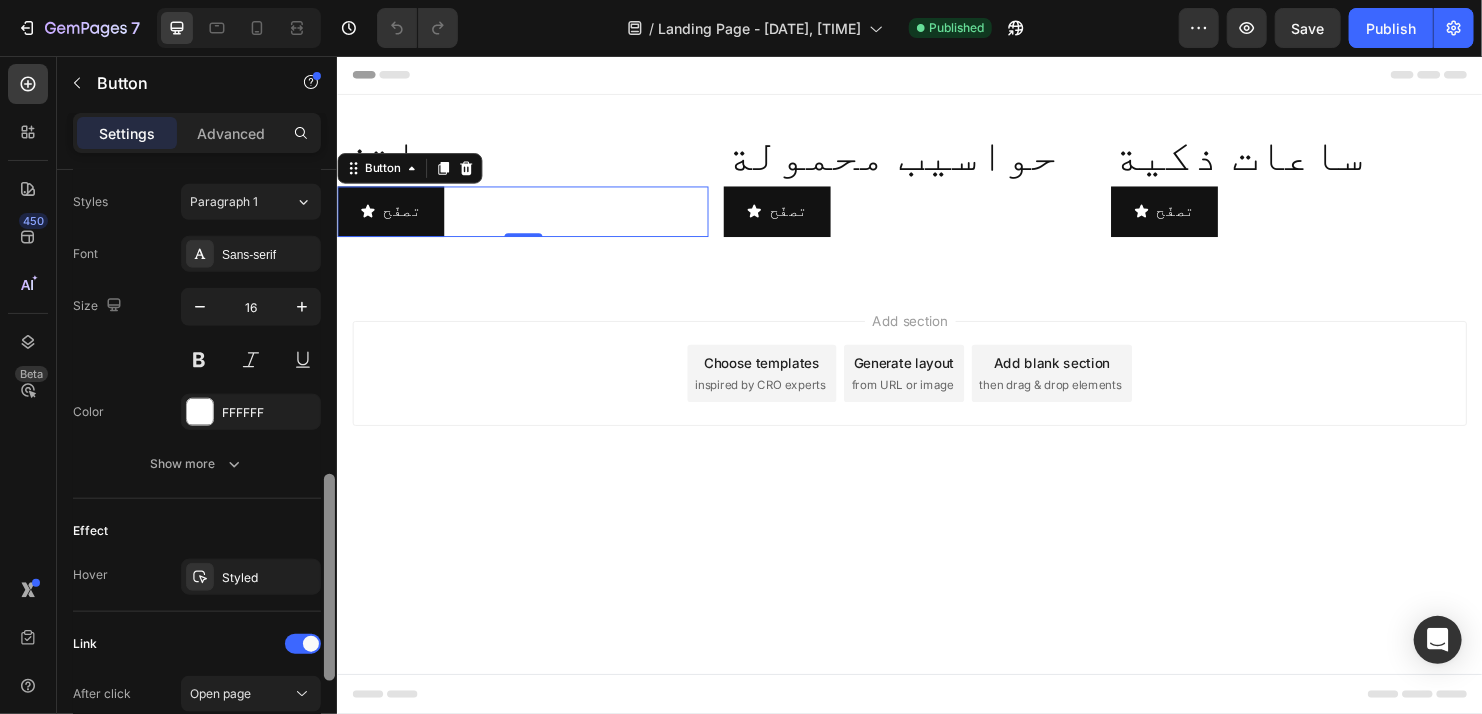 scroll, scrollTop: 896, scrollLeft: 0, axis: vertical 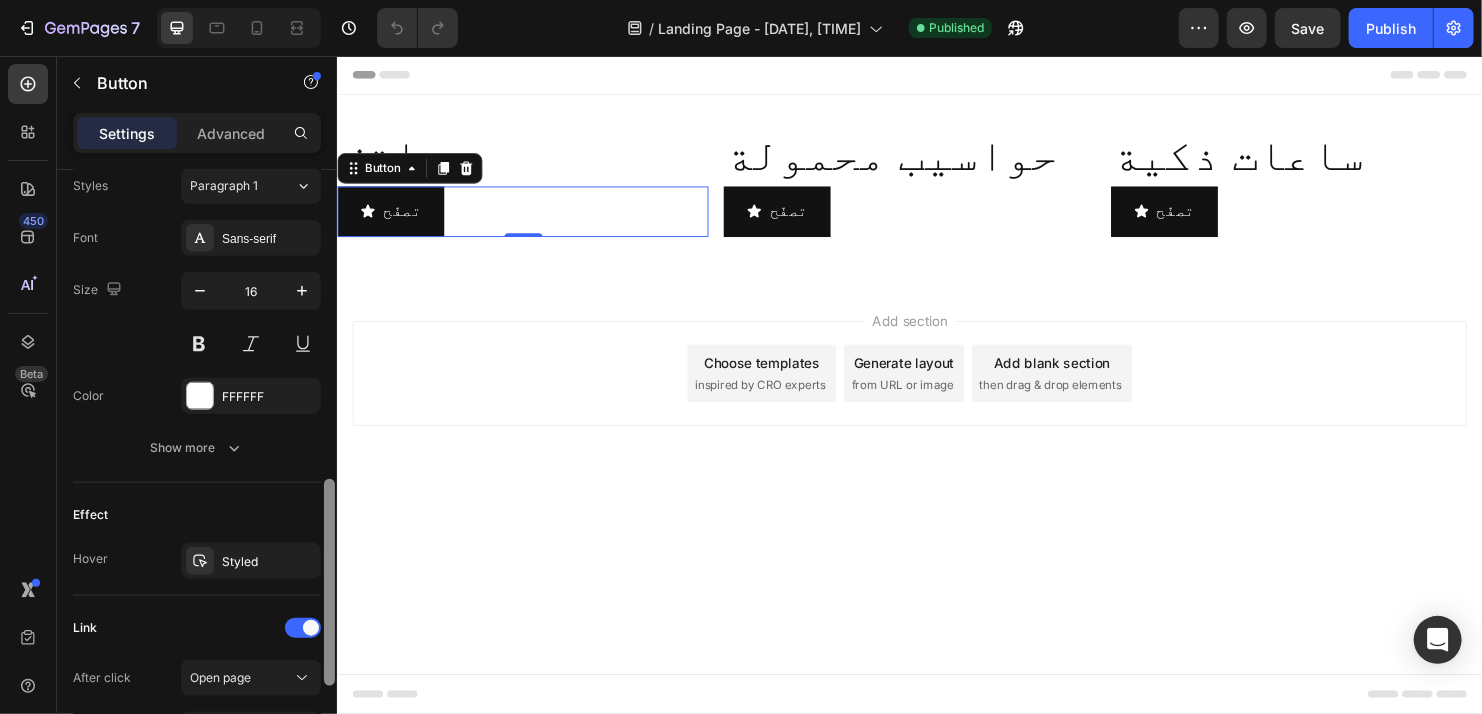 drag, startPoint x: 666, startPoint y: 328, endPoint x: 336, endPoint y: 632, distance: 448.68253 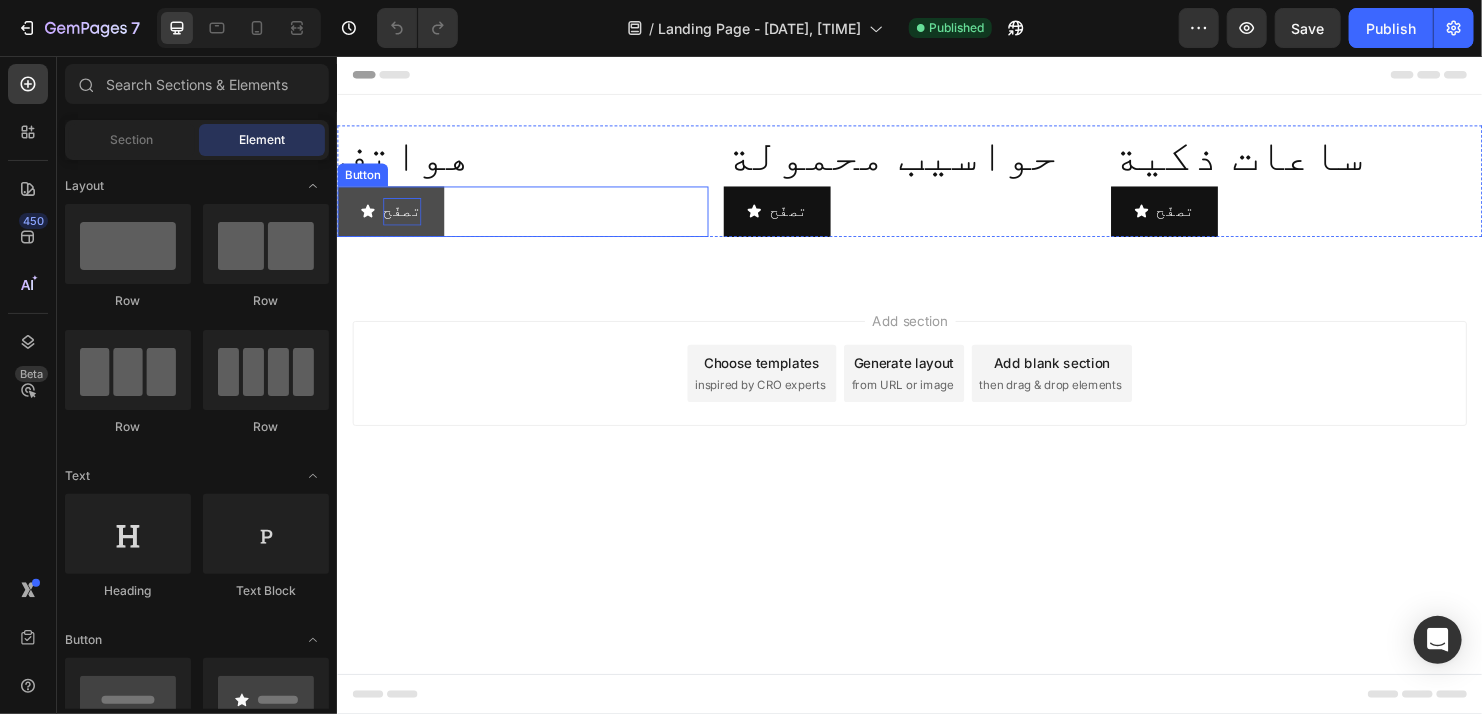 click on "تصفّح" at bounding box center (404, 218) 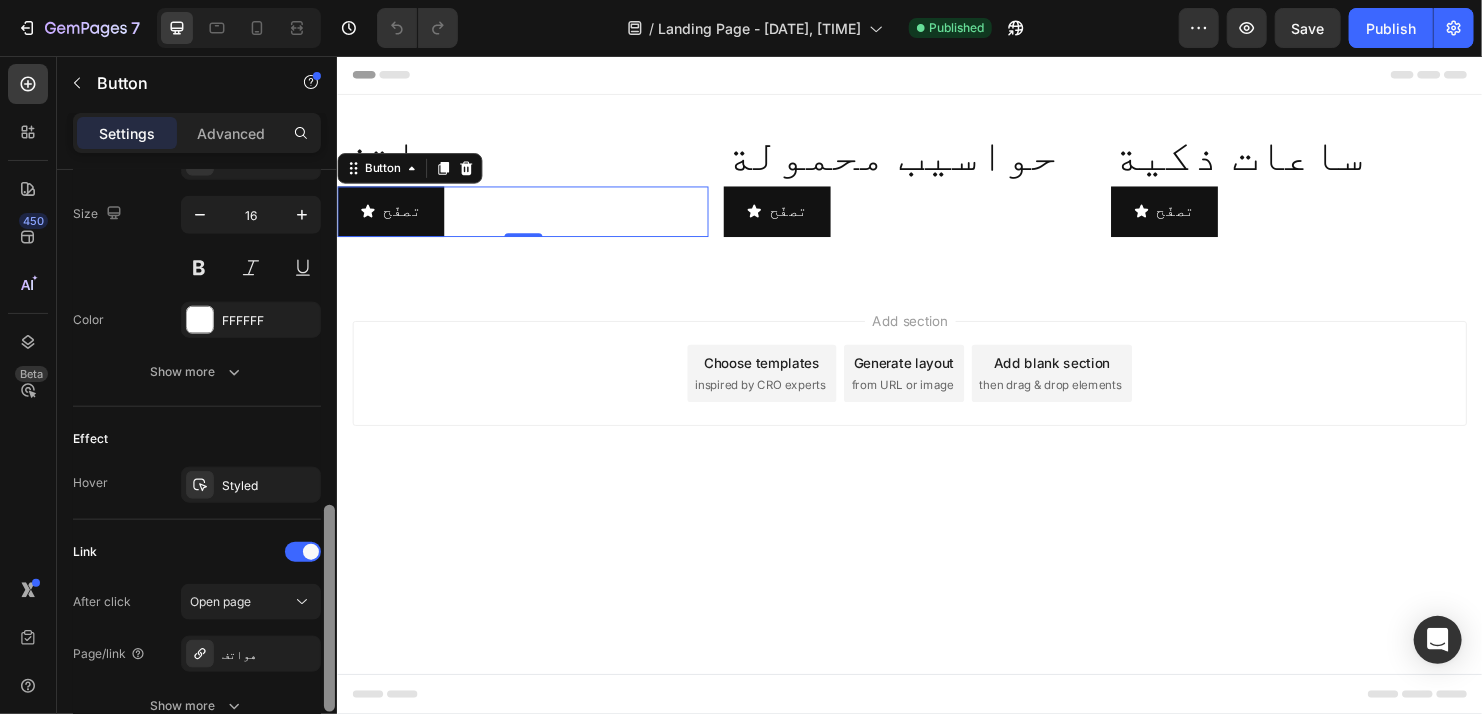 scroll, scrollTop: 984, scrollLeft: 0, axis: vertical 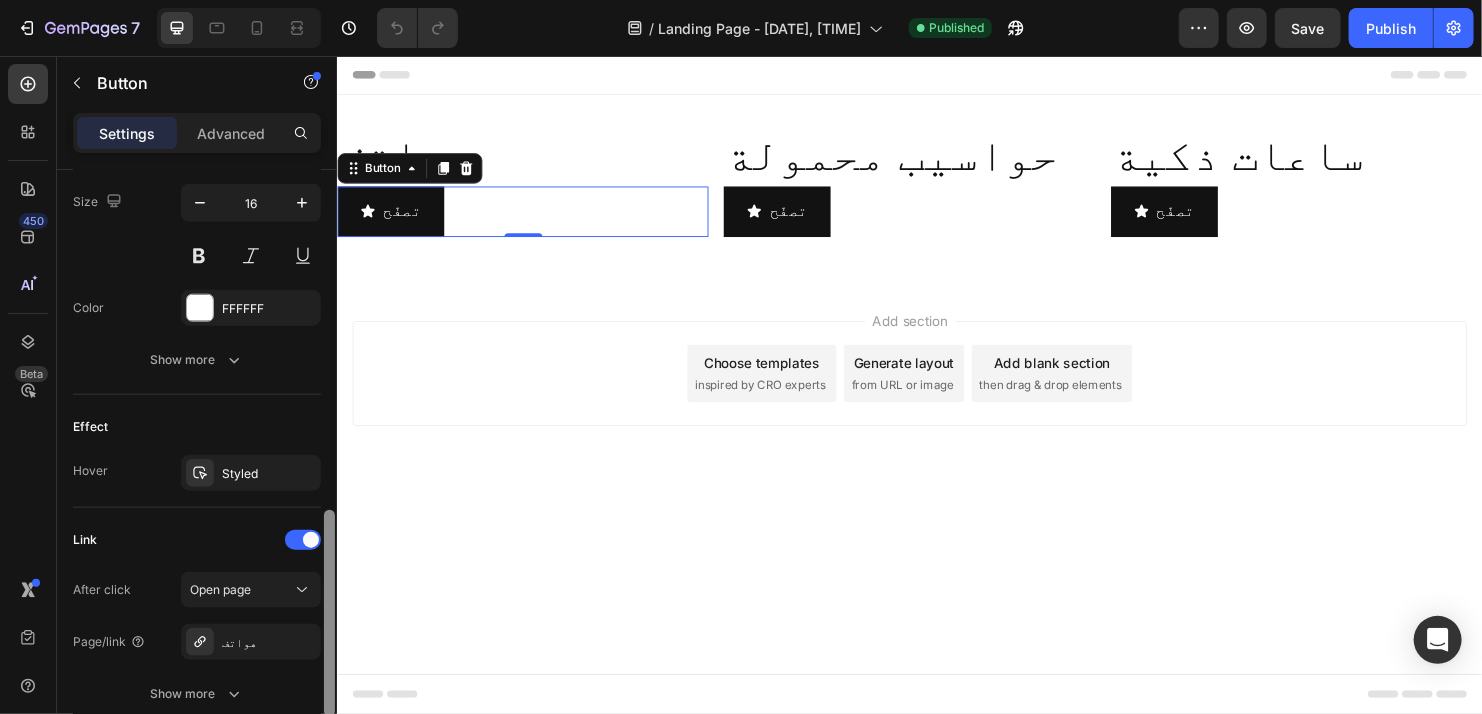 drag, startPoint x: 330, startPoint y: 313, endPoint x: 323, endPoint y: 653, distance: 340.07205 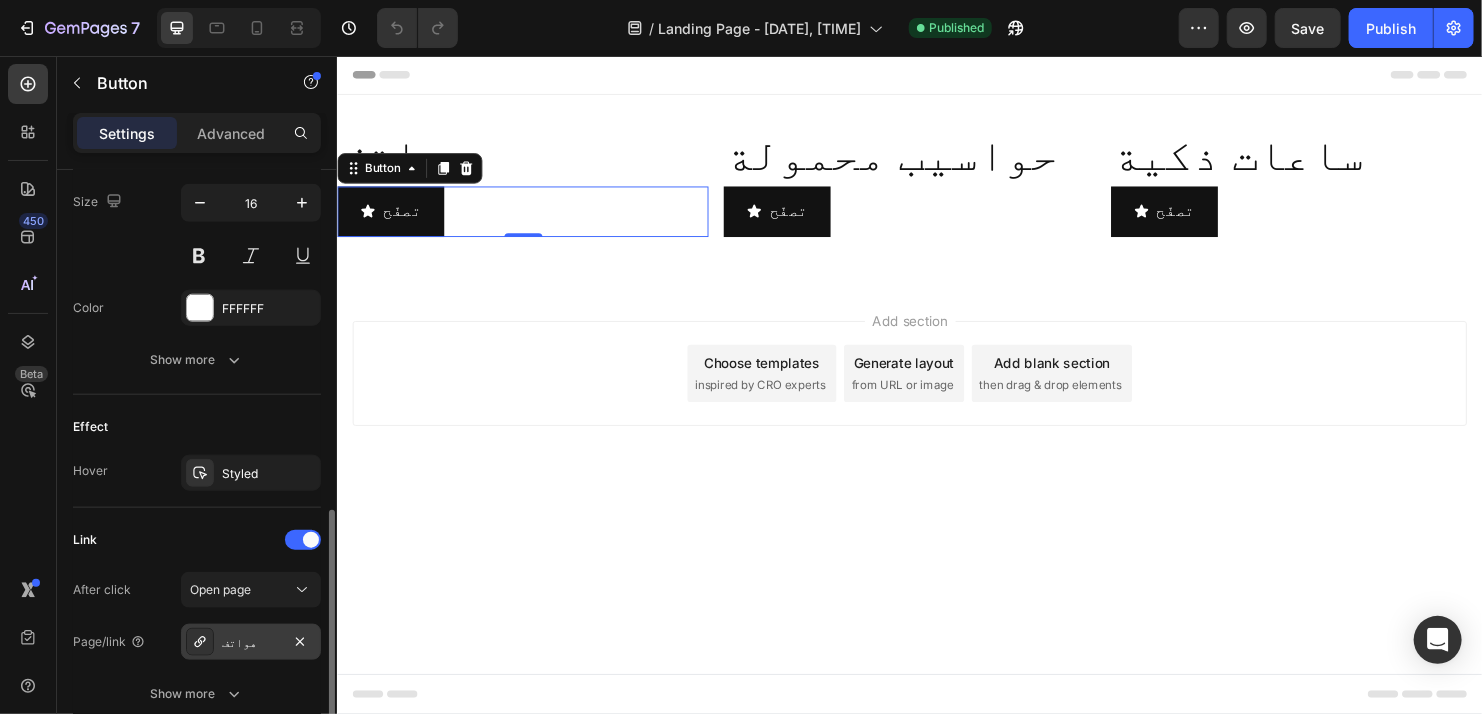 click 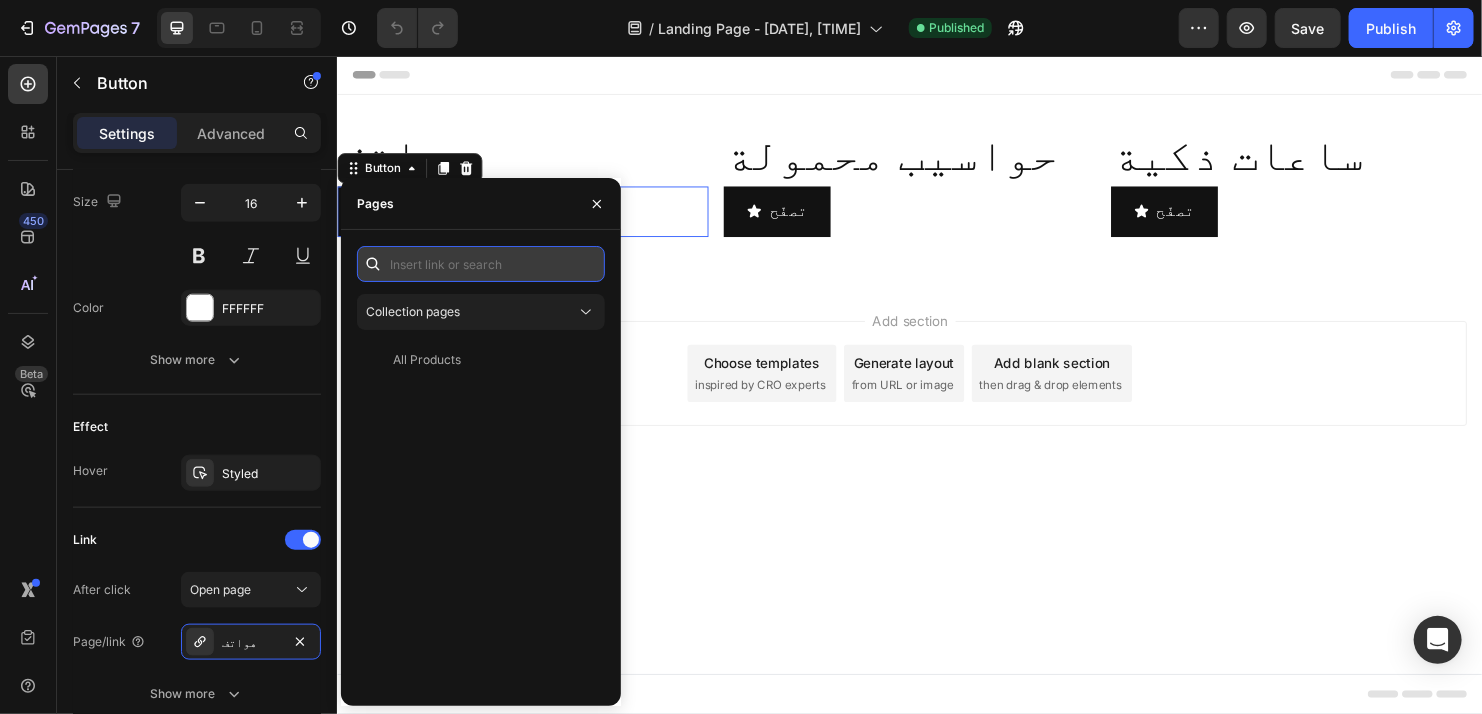 click at bounding box center (481, 264) 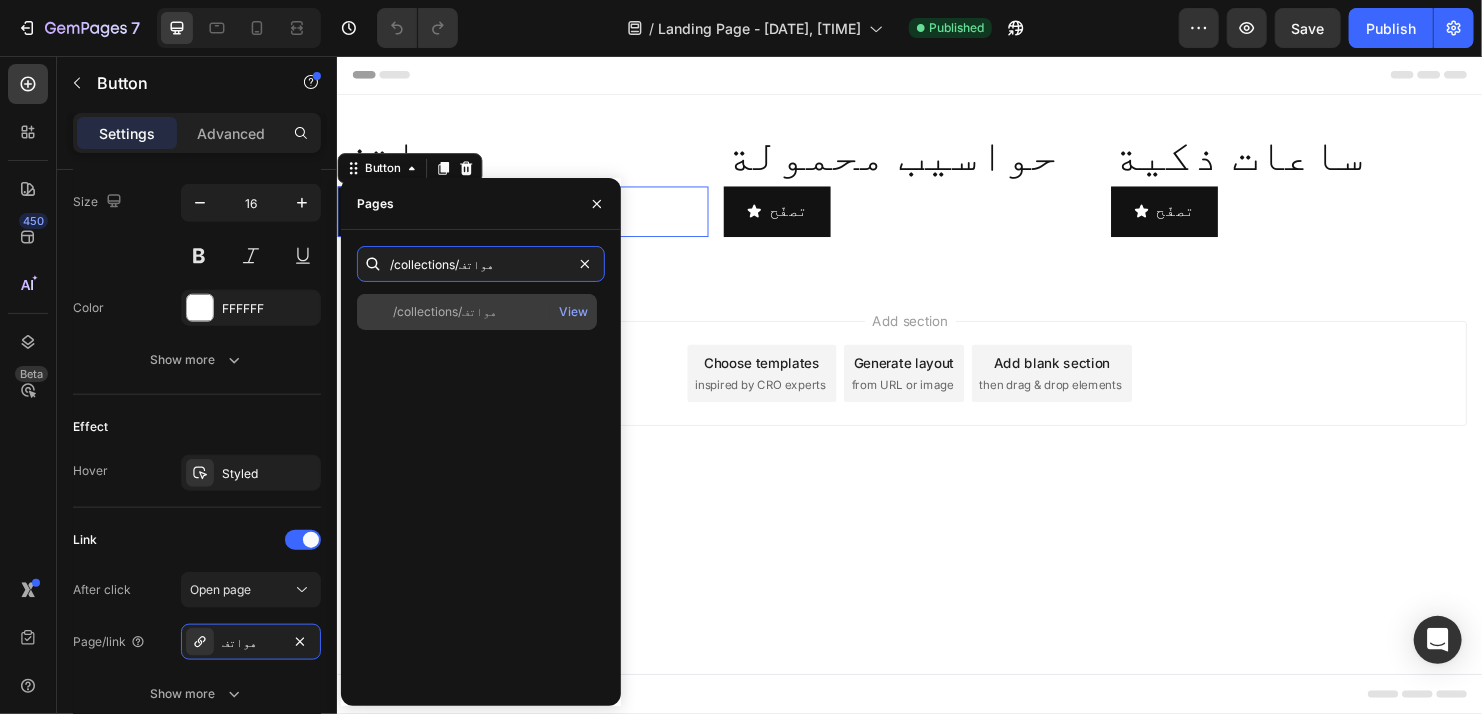 type on "/collections/هواتف" 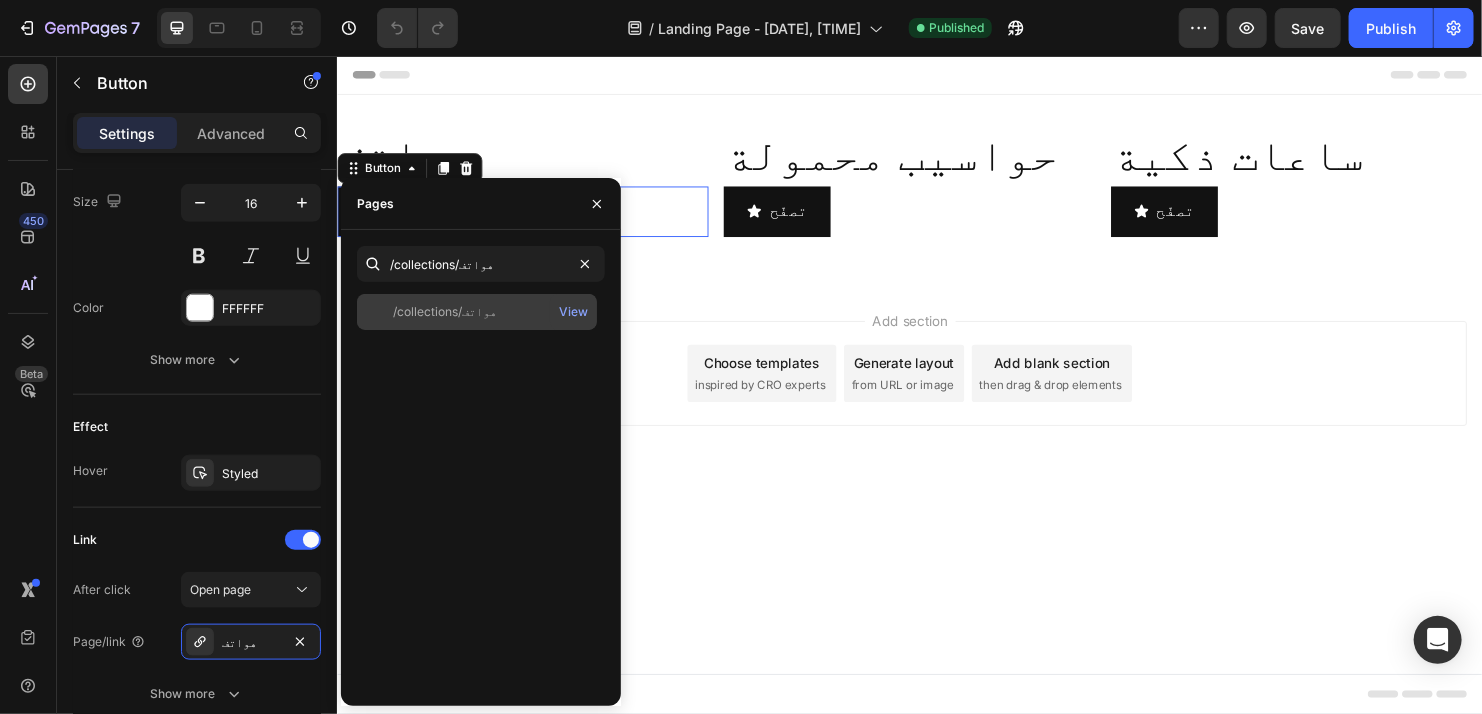 click on "/collections/هواتف" 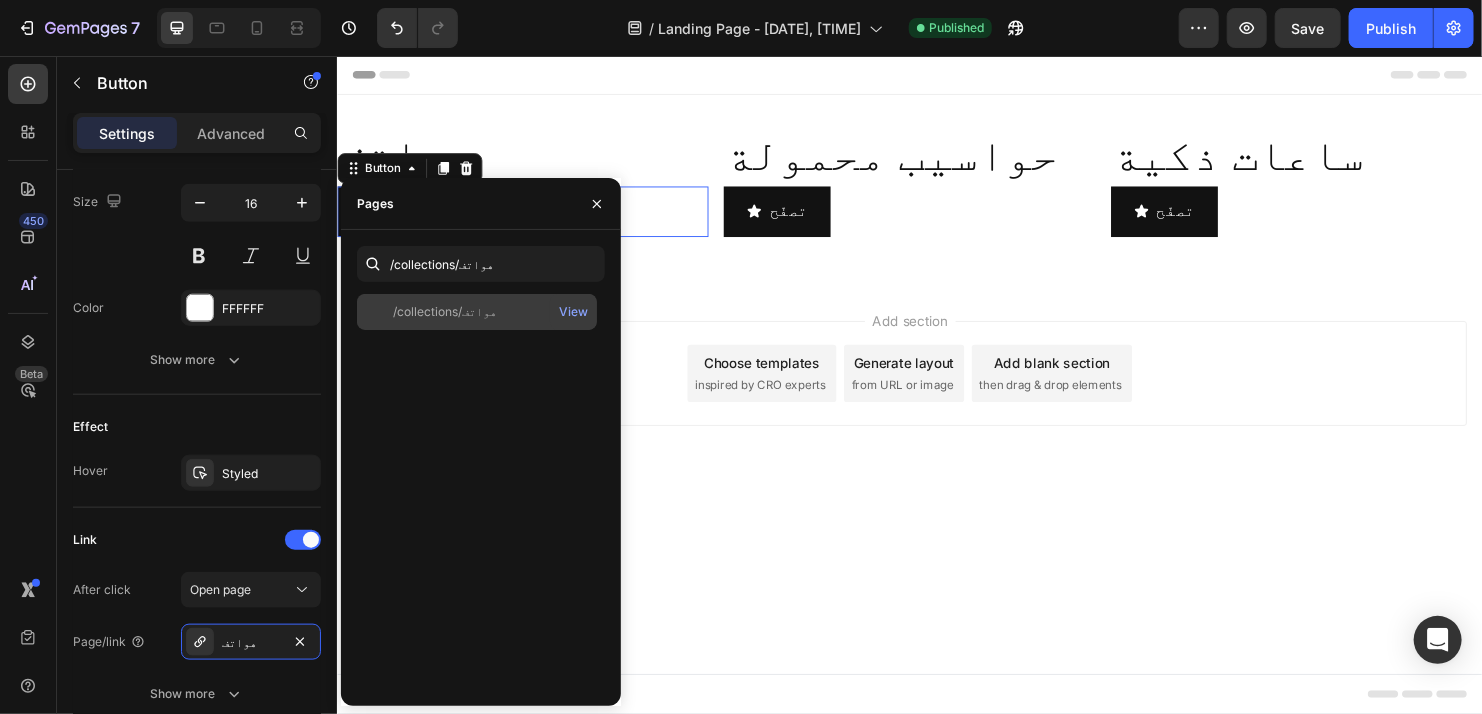 click on "/collections/هواتف" 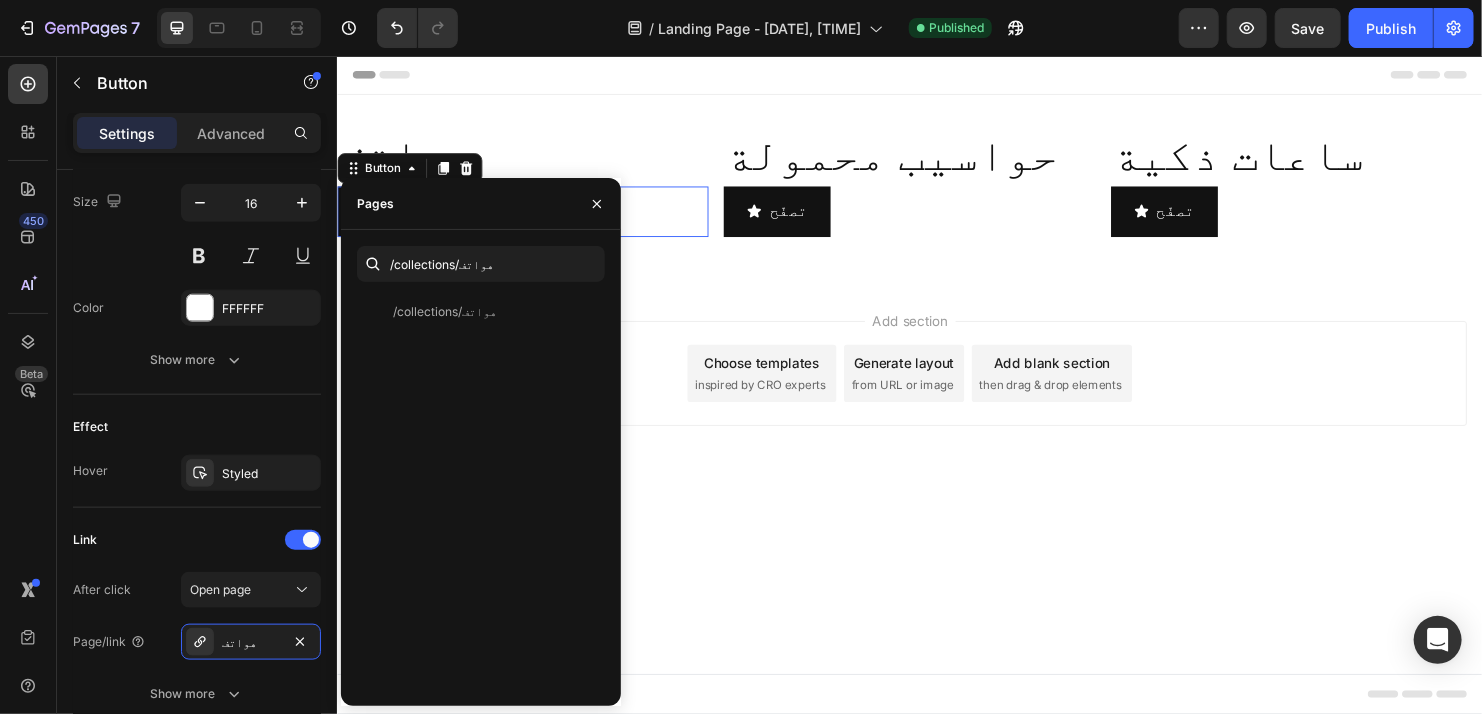 click on "Add section Choose templates inspired by CRO experts Generate layout from URL or image Add blank section then drag & drop elements" at bounding box center (936, 416) 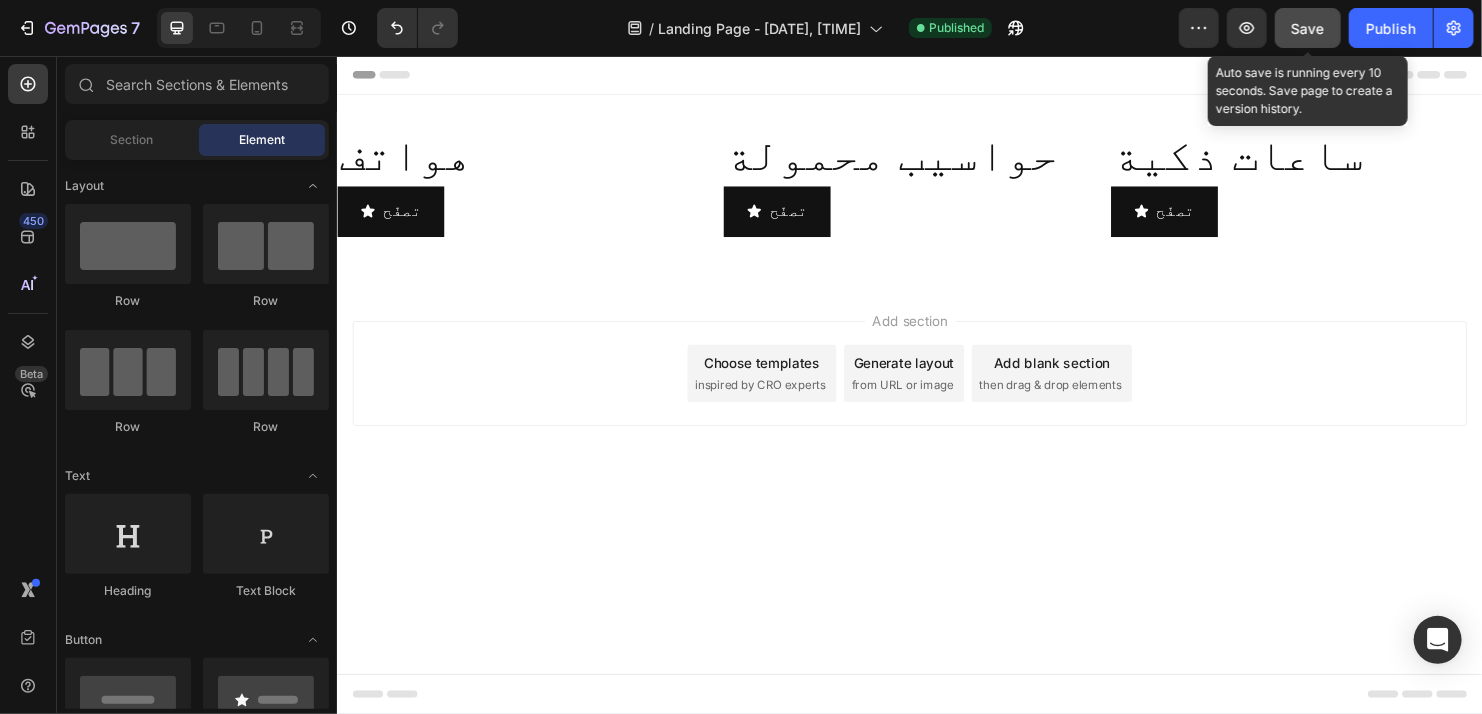 click on "Save" 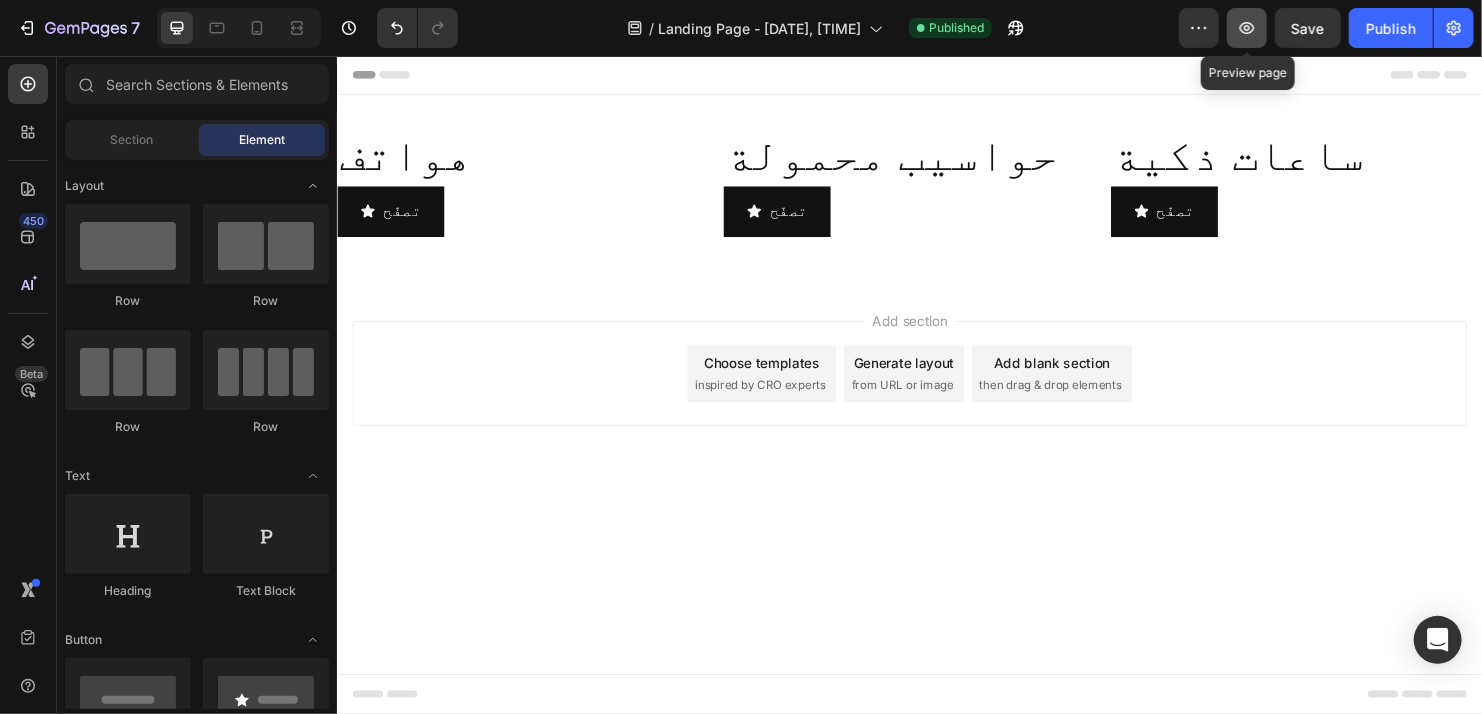 click 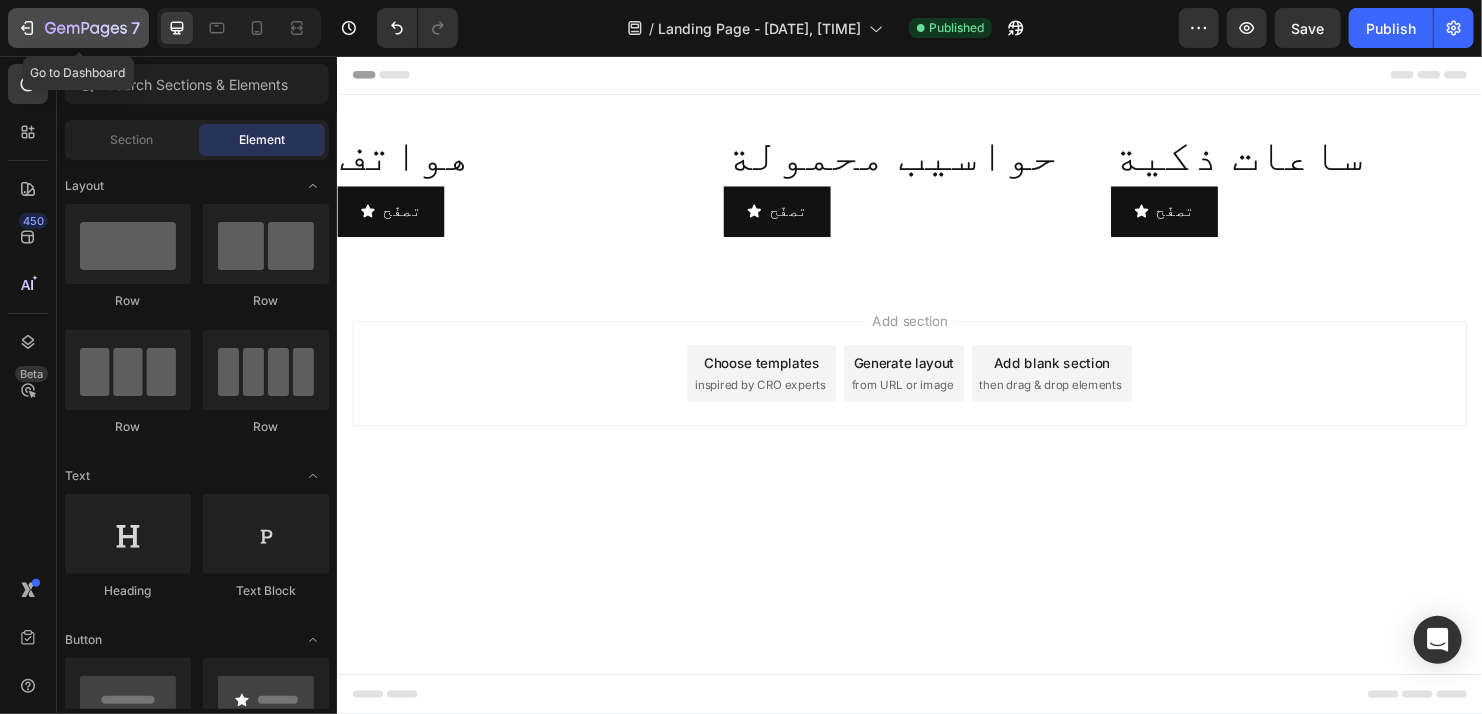 click 